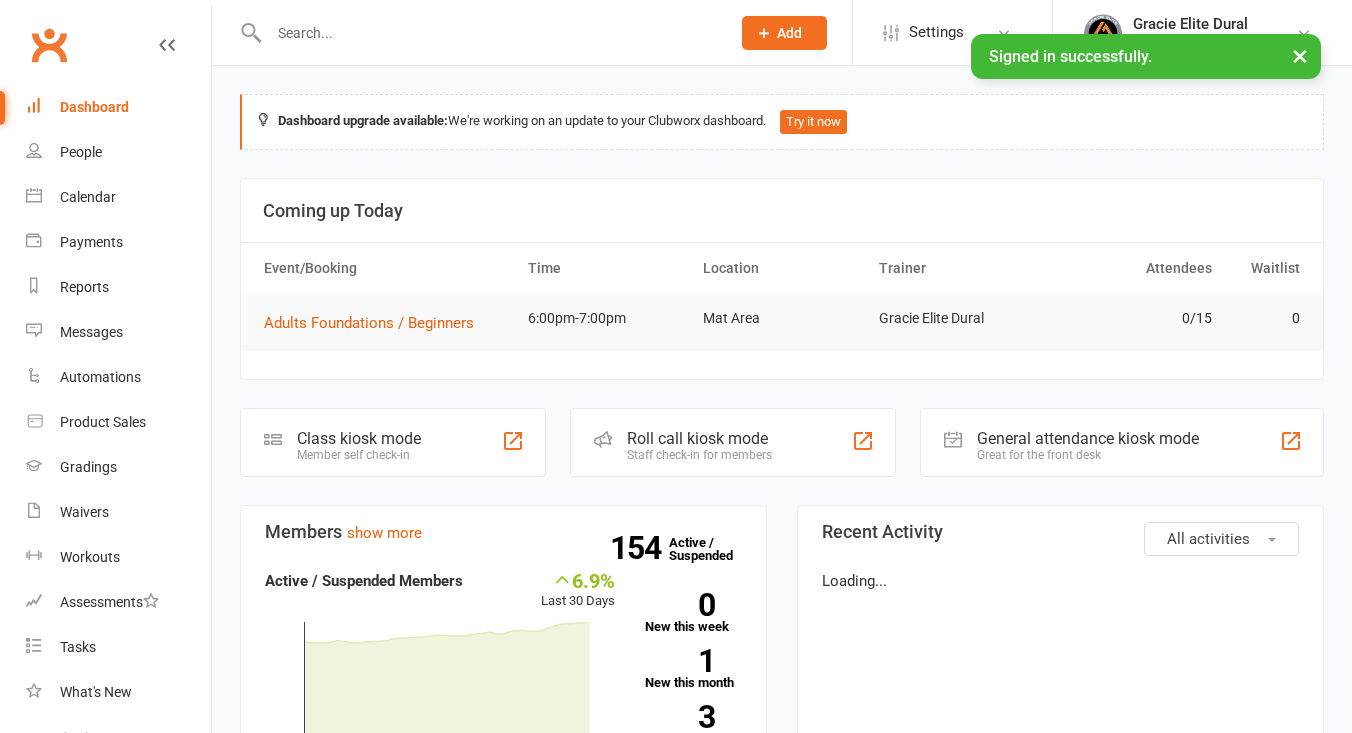 scroll, scrollTop: 0, scrollLeft: 0, axis: both 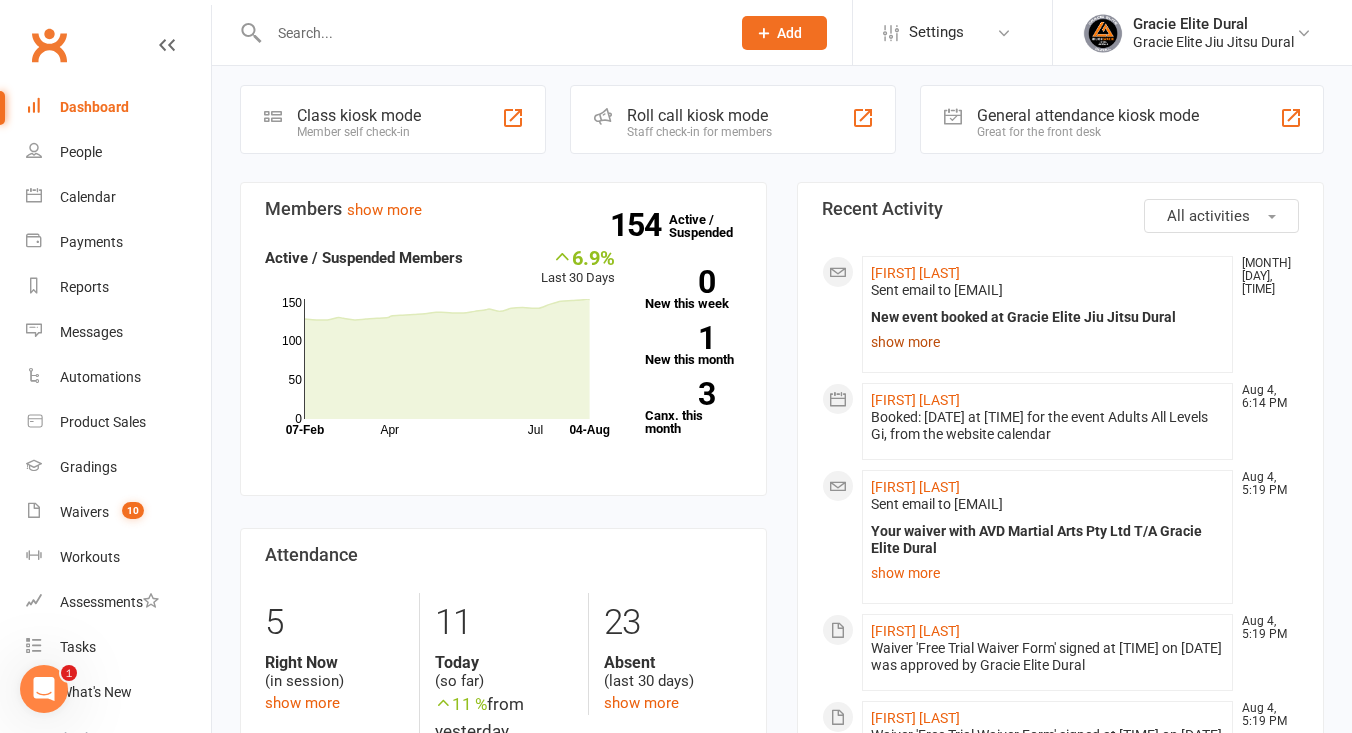 click on "show more" 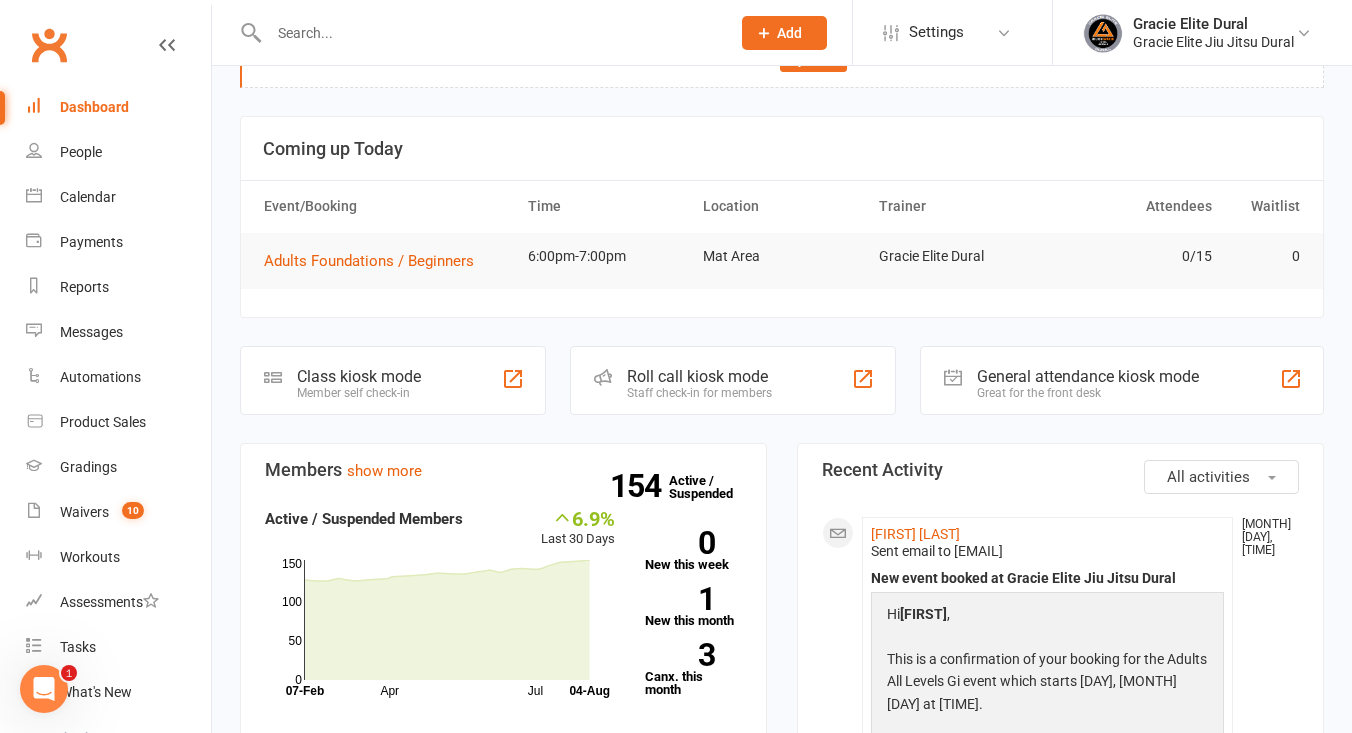scroll, scrollTop: 0, scrollLeft: 0, axis: both 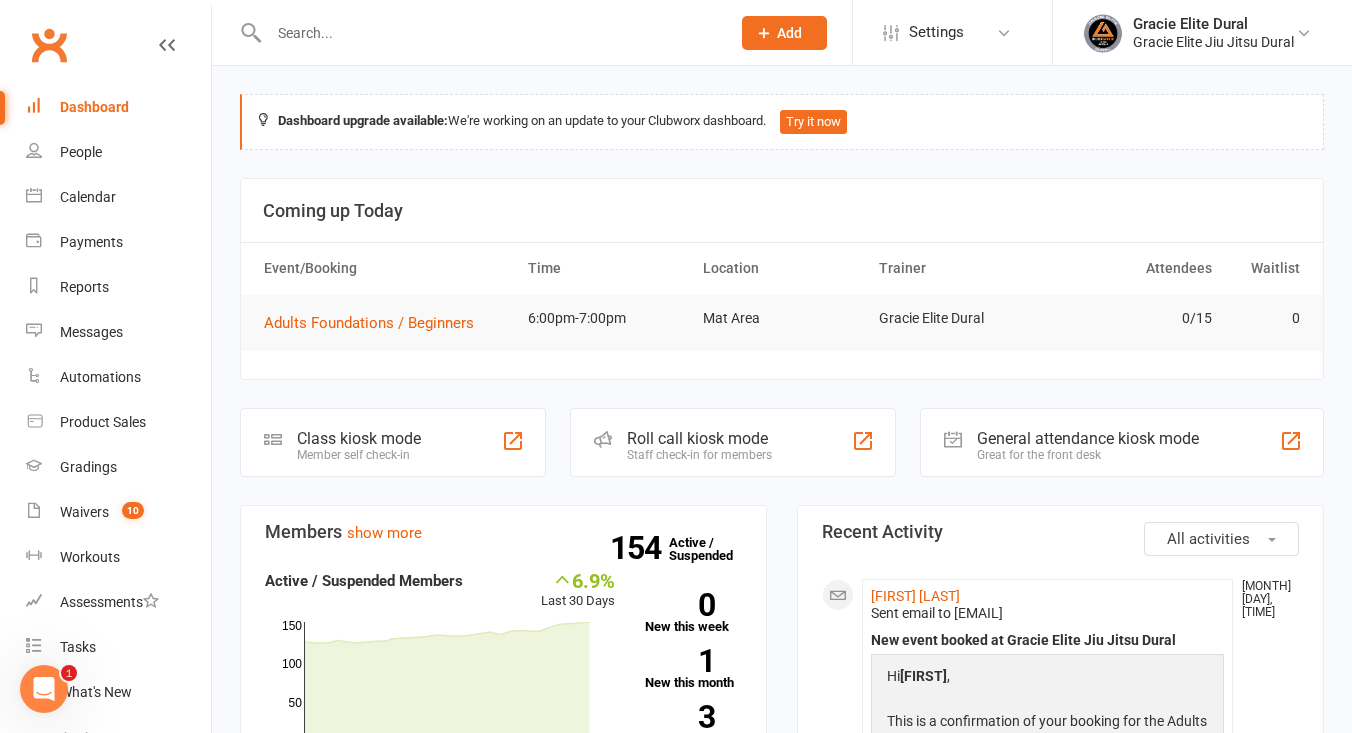 click on "Class kiosk mode" 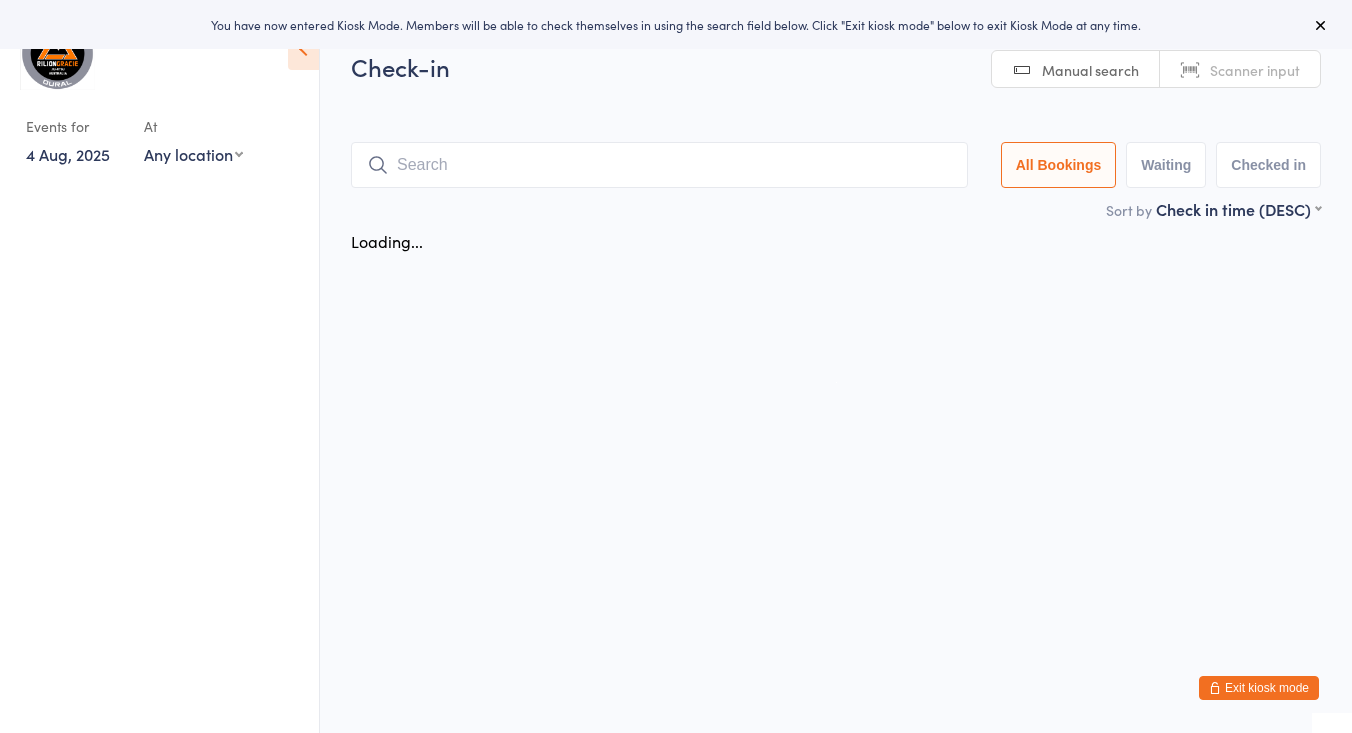 scroll, scrollTop: 0, scrollLeft: 0, axis: both 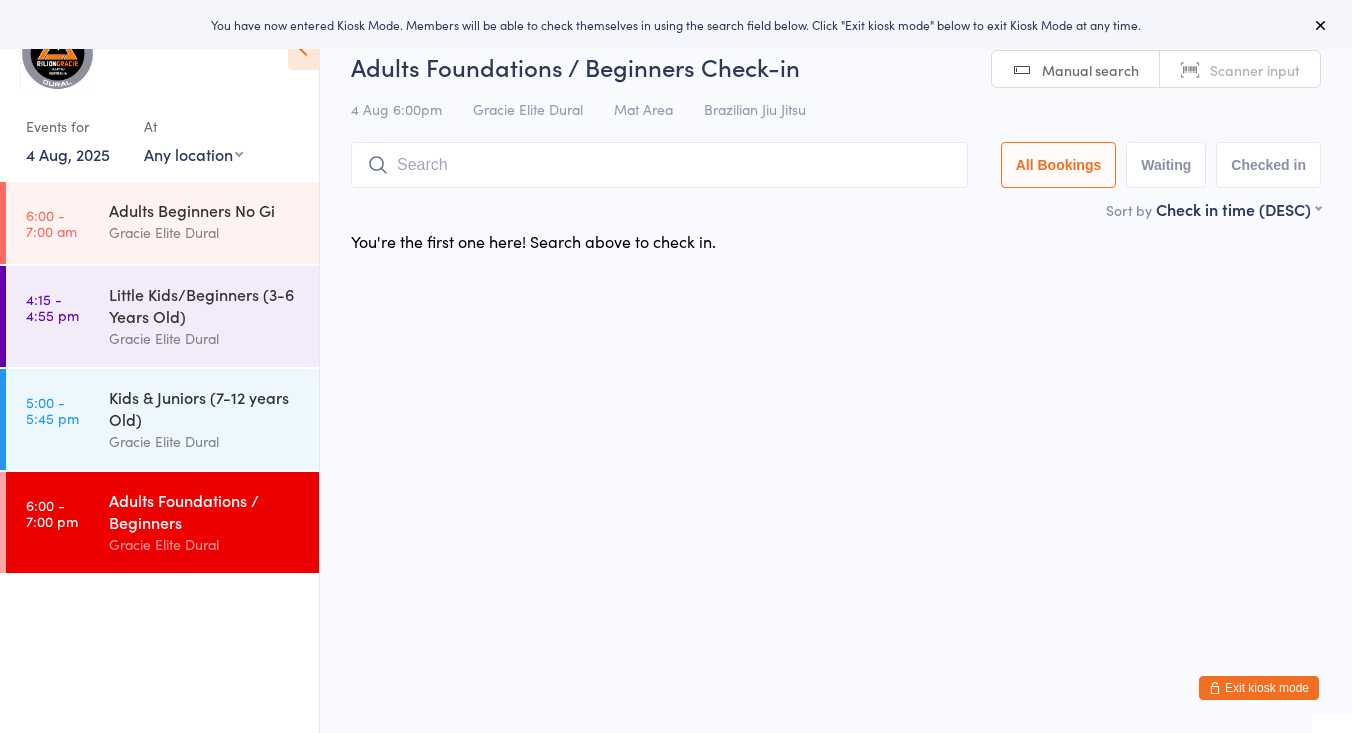 click at bounding box center (659, 165) 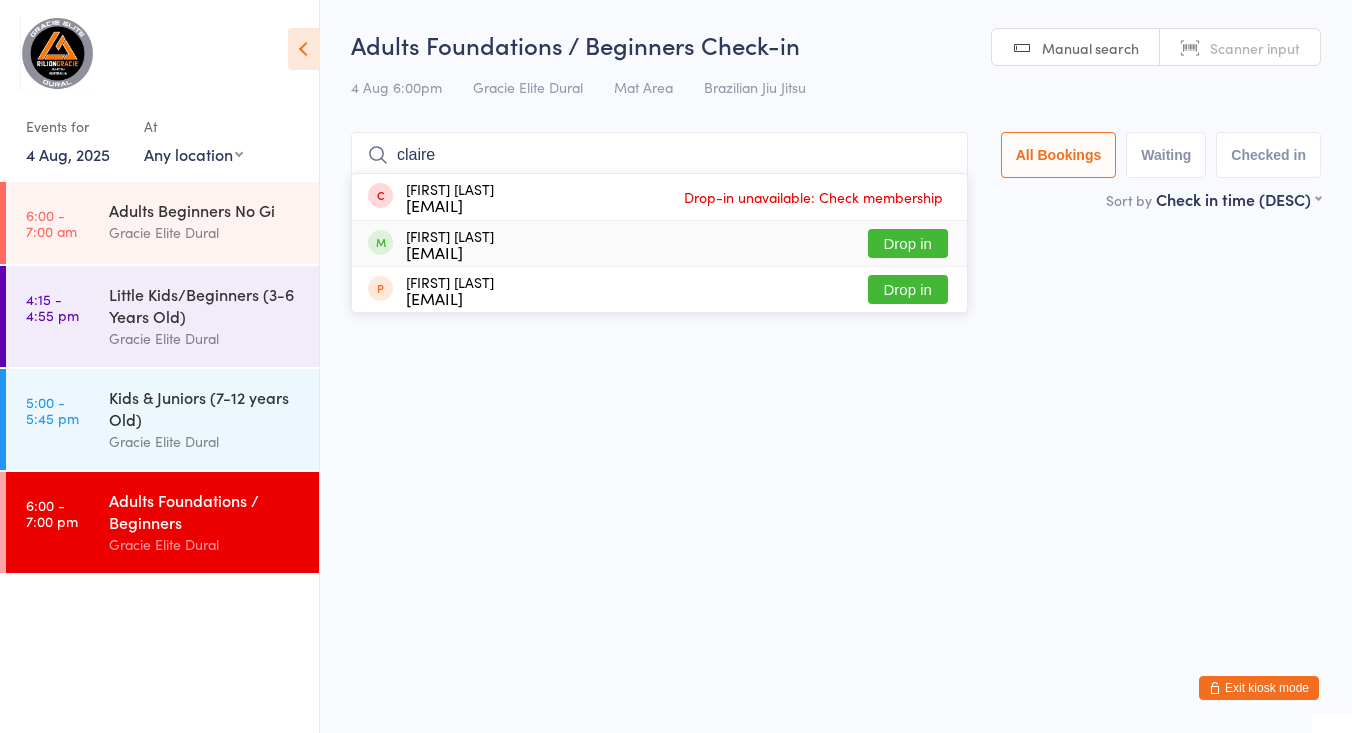 type on "claire" 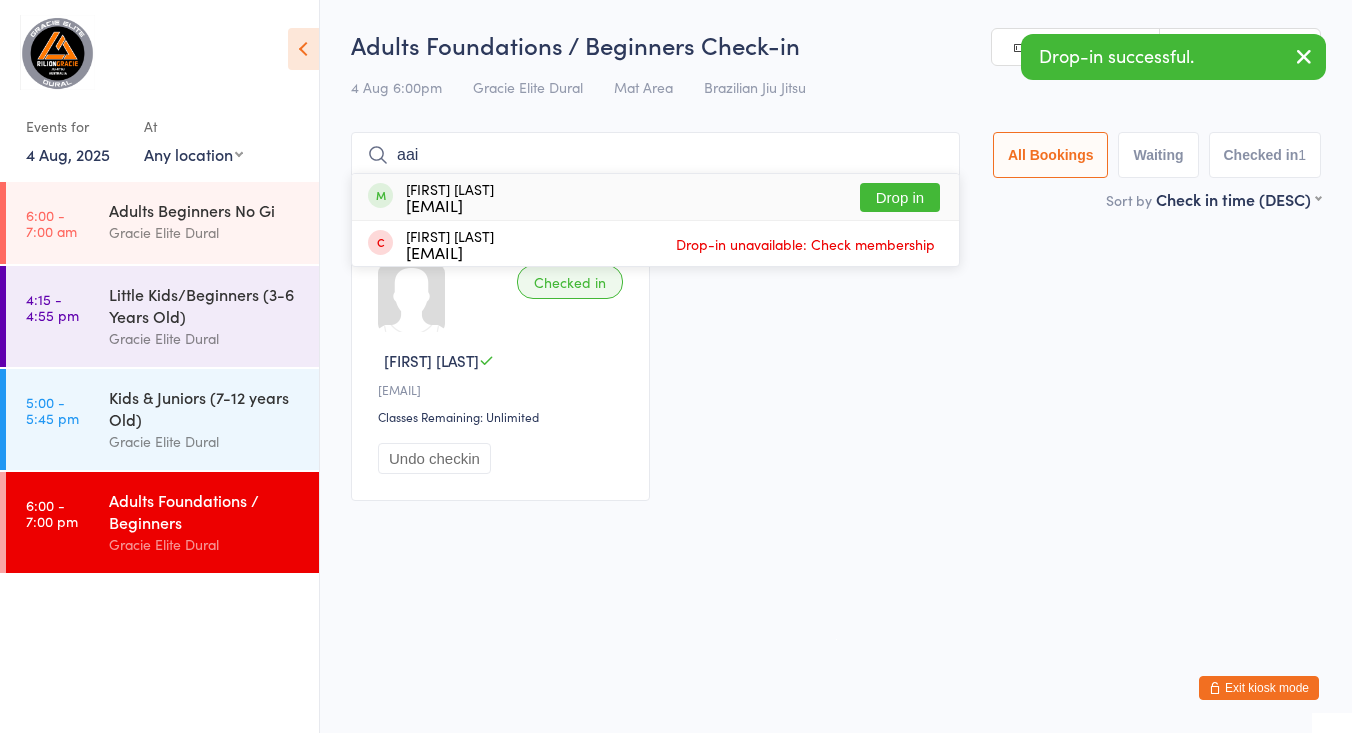 type on "aaie" 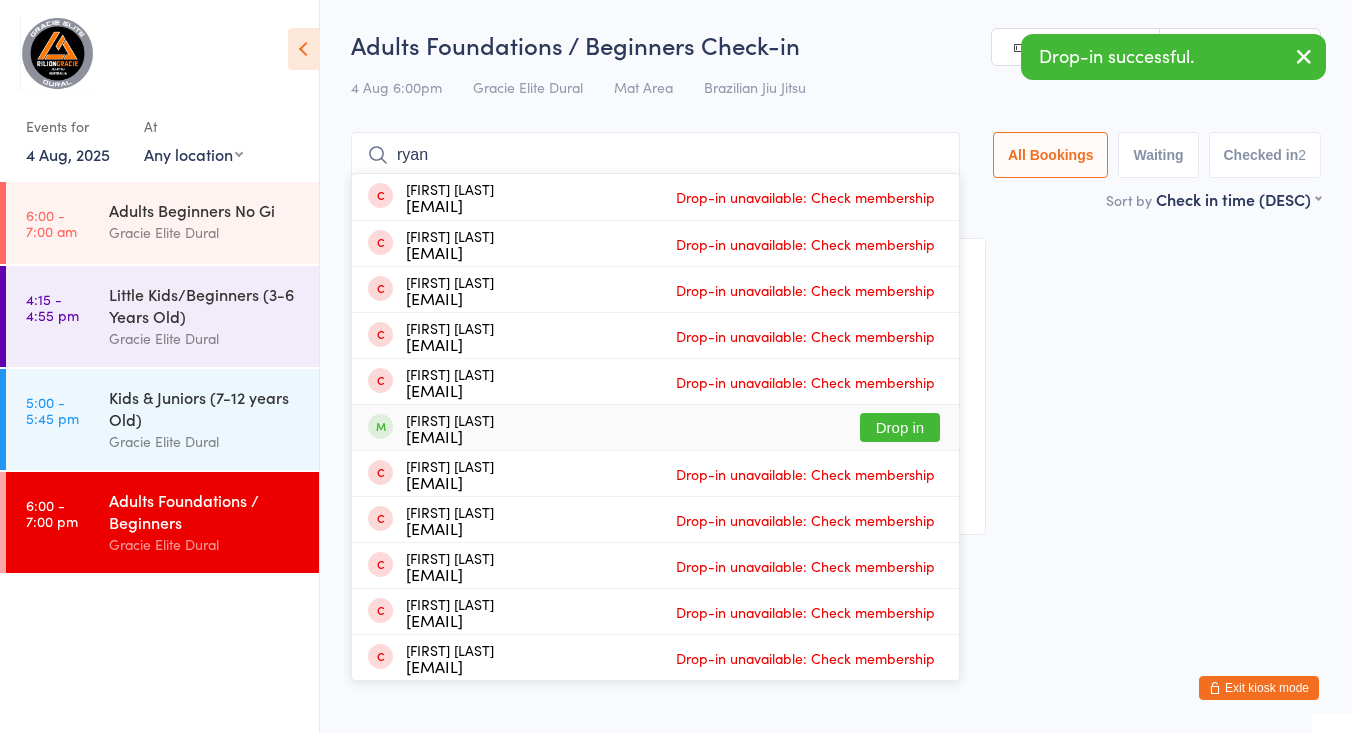 type on "ryan" 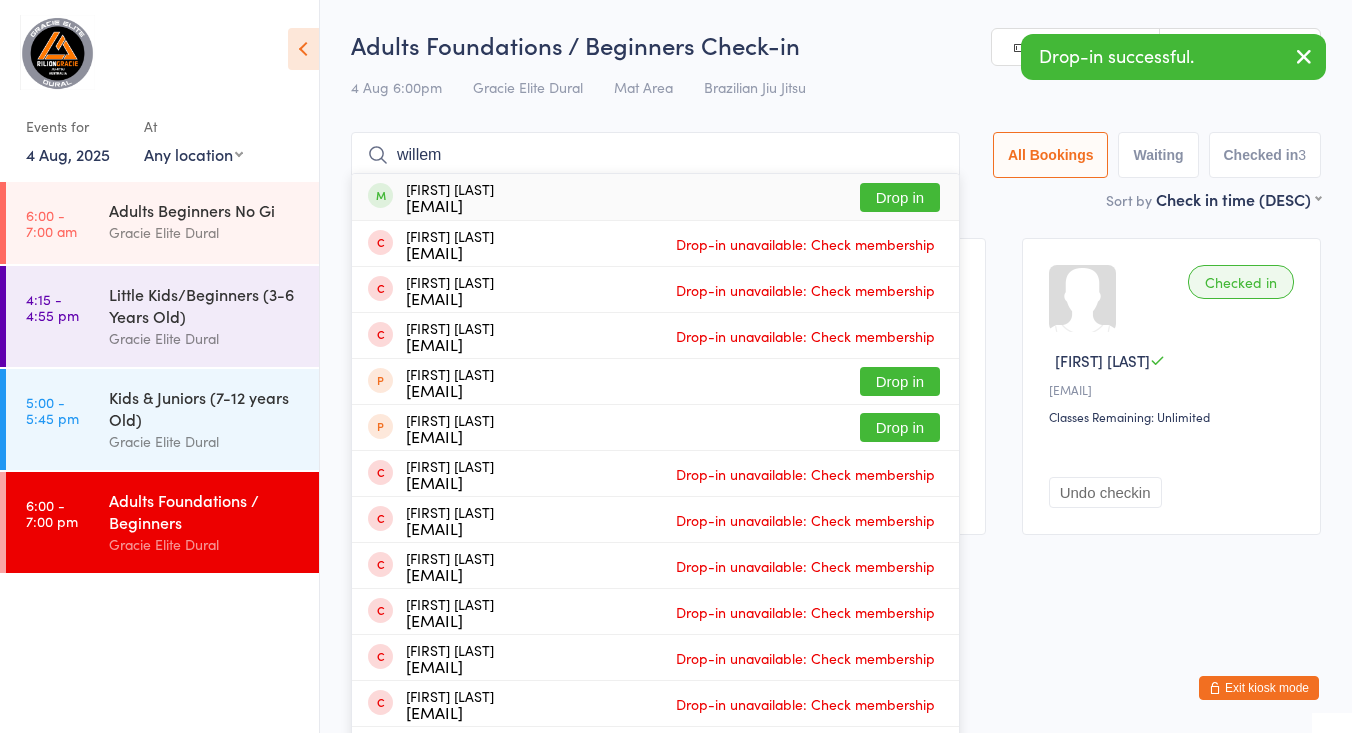 type on "willem" 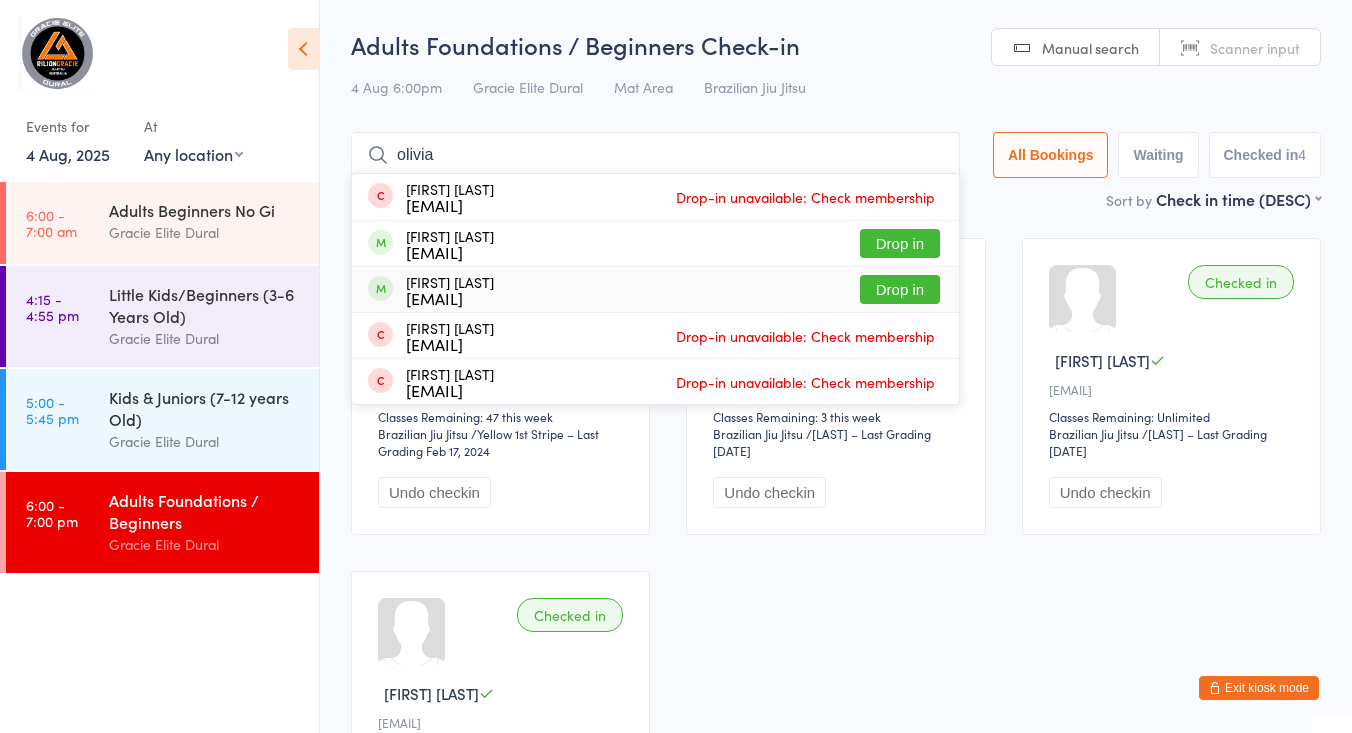 type on "olivia" 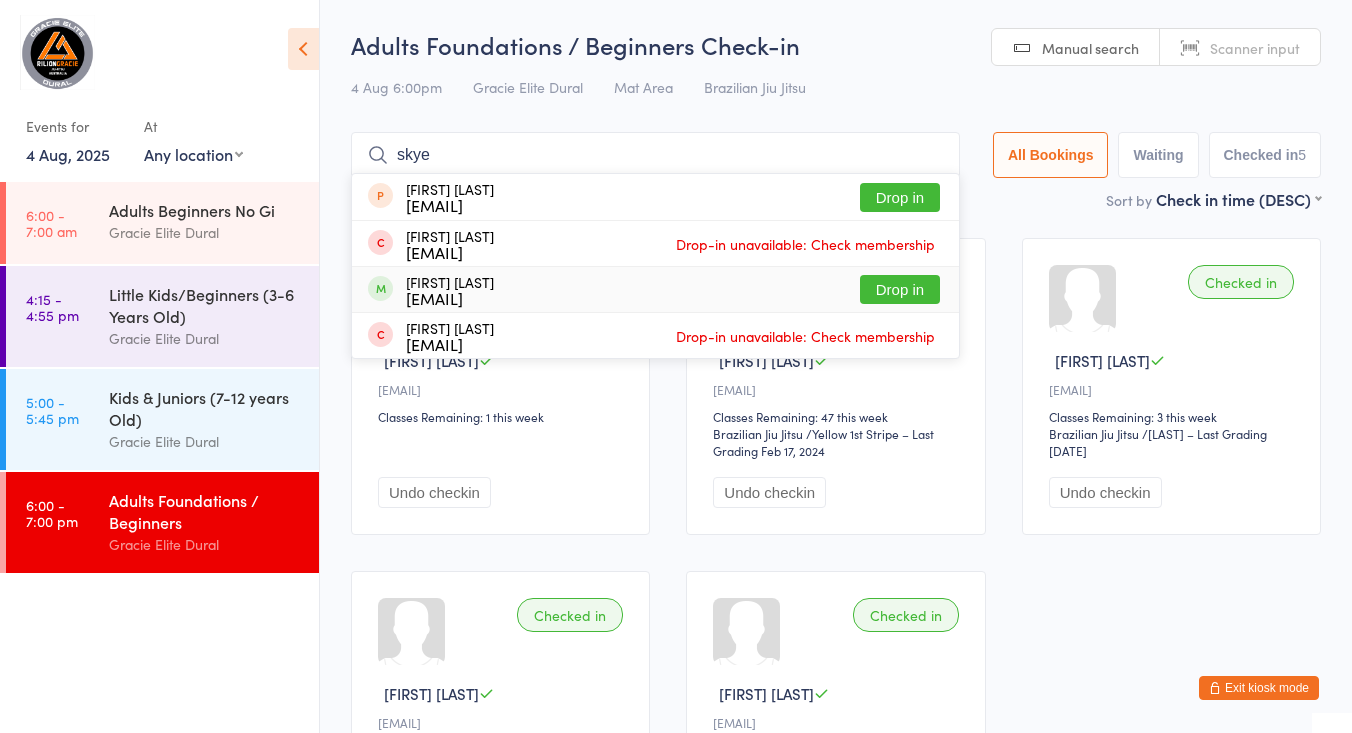 type on "skye" 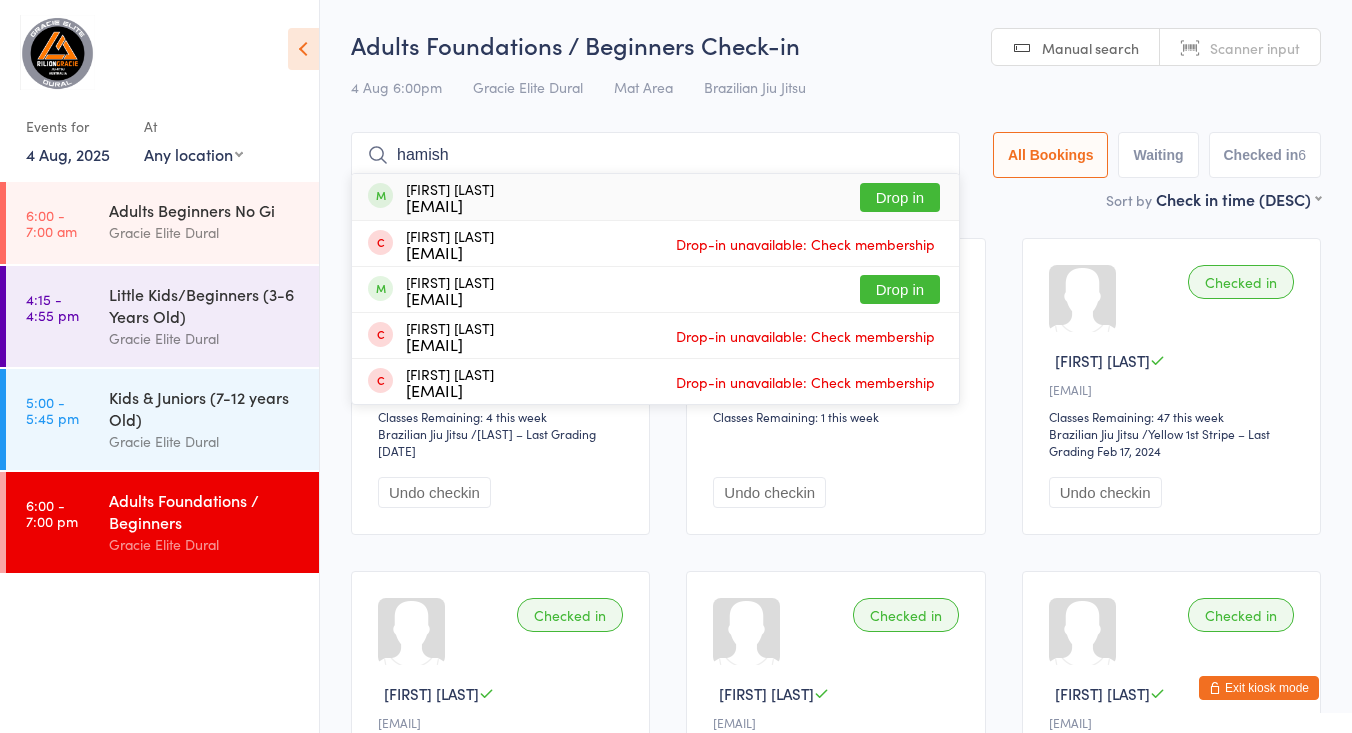 type on "hamish" 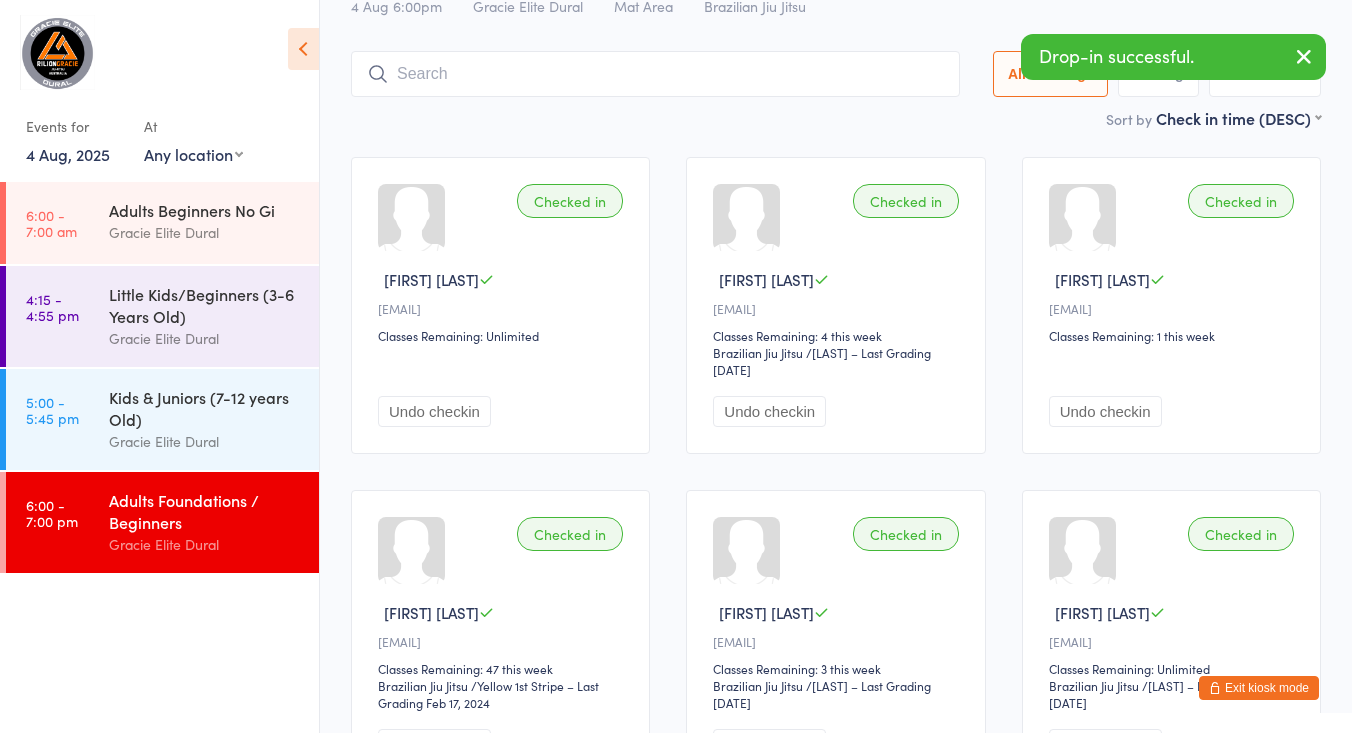 scroll, scrollTop: 0, scrollLeft: 0, axis: both 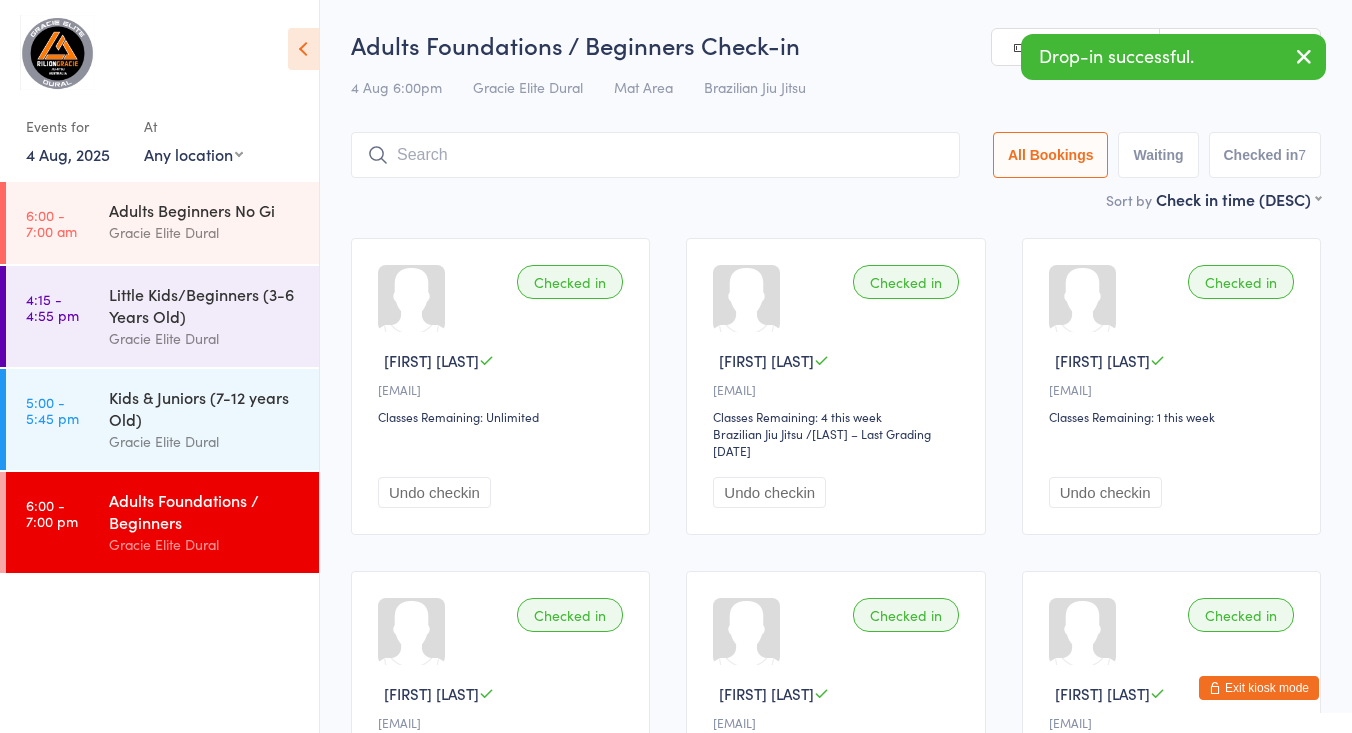 click at bounding box center [655, 155] 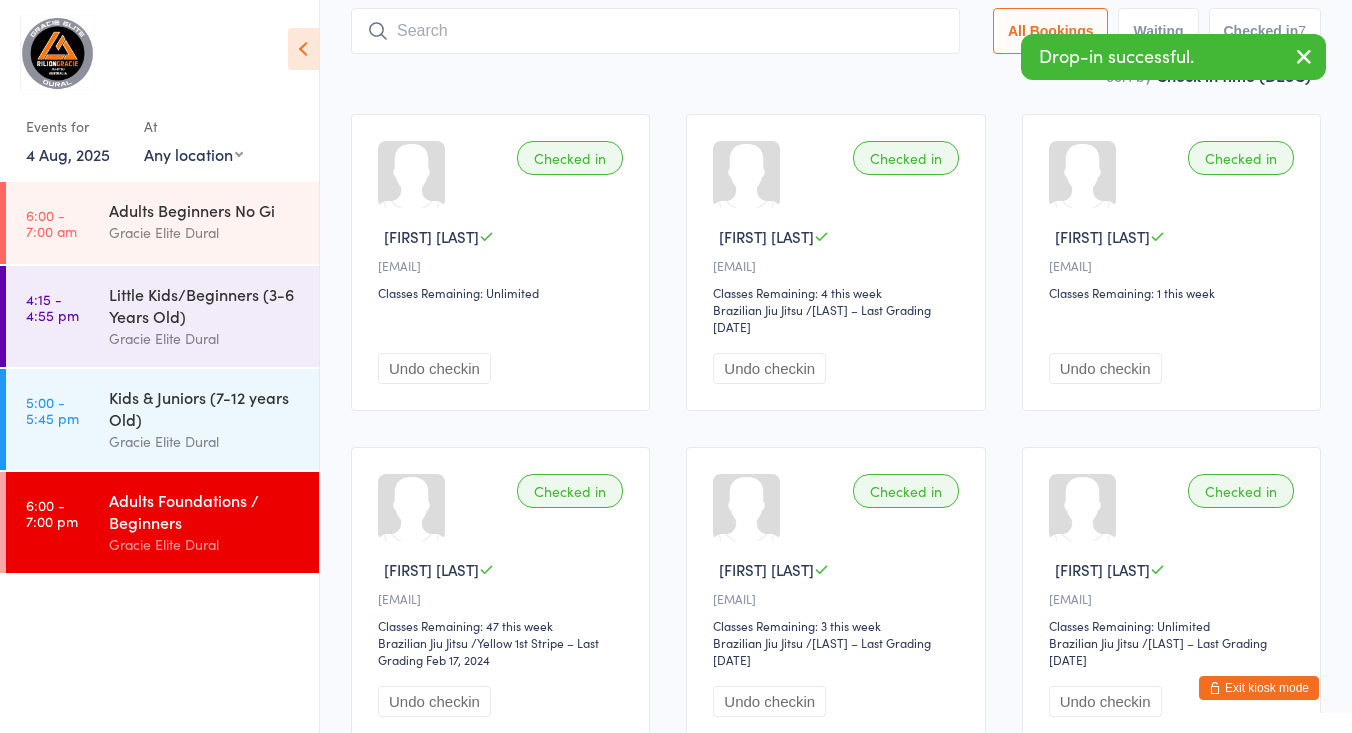 scroll, scrollTop: 133, scrollLeft: 0, axis: vertical 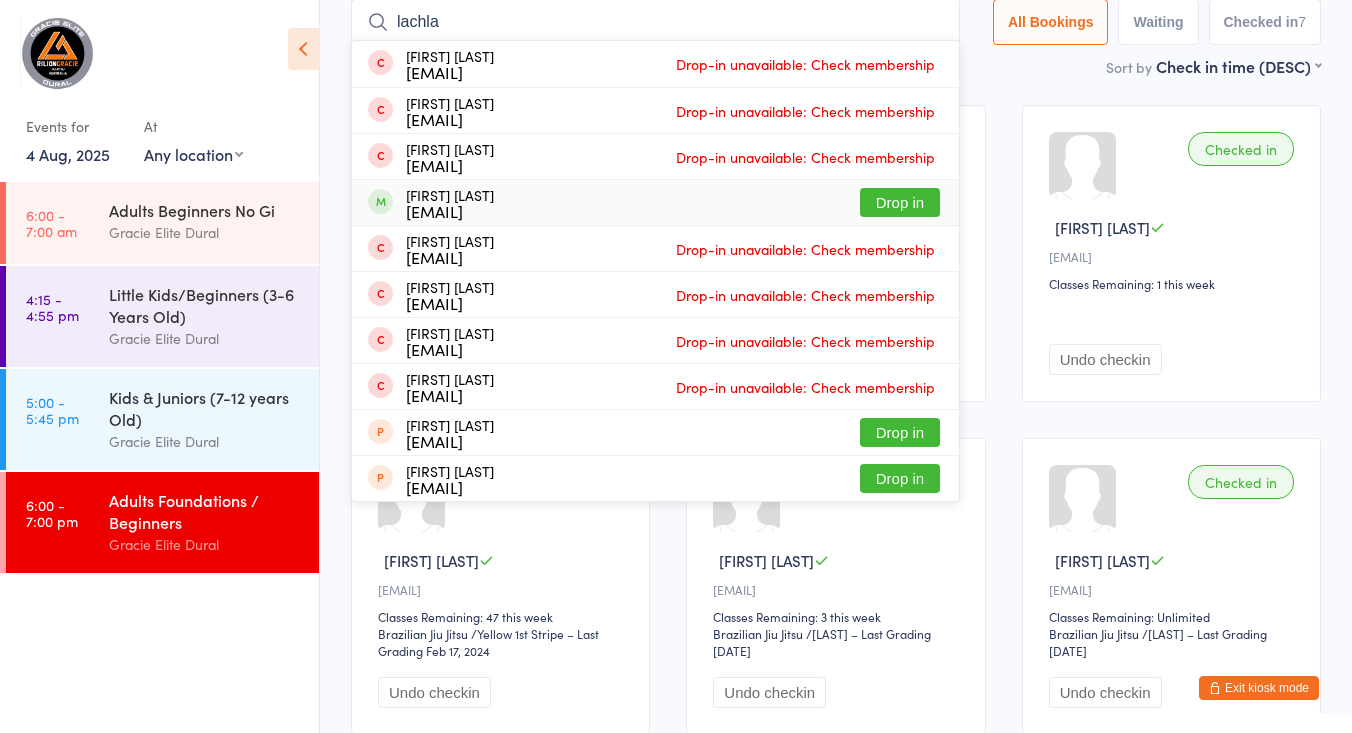 type on "lachla" 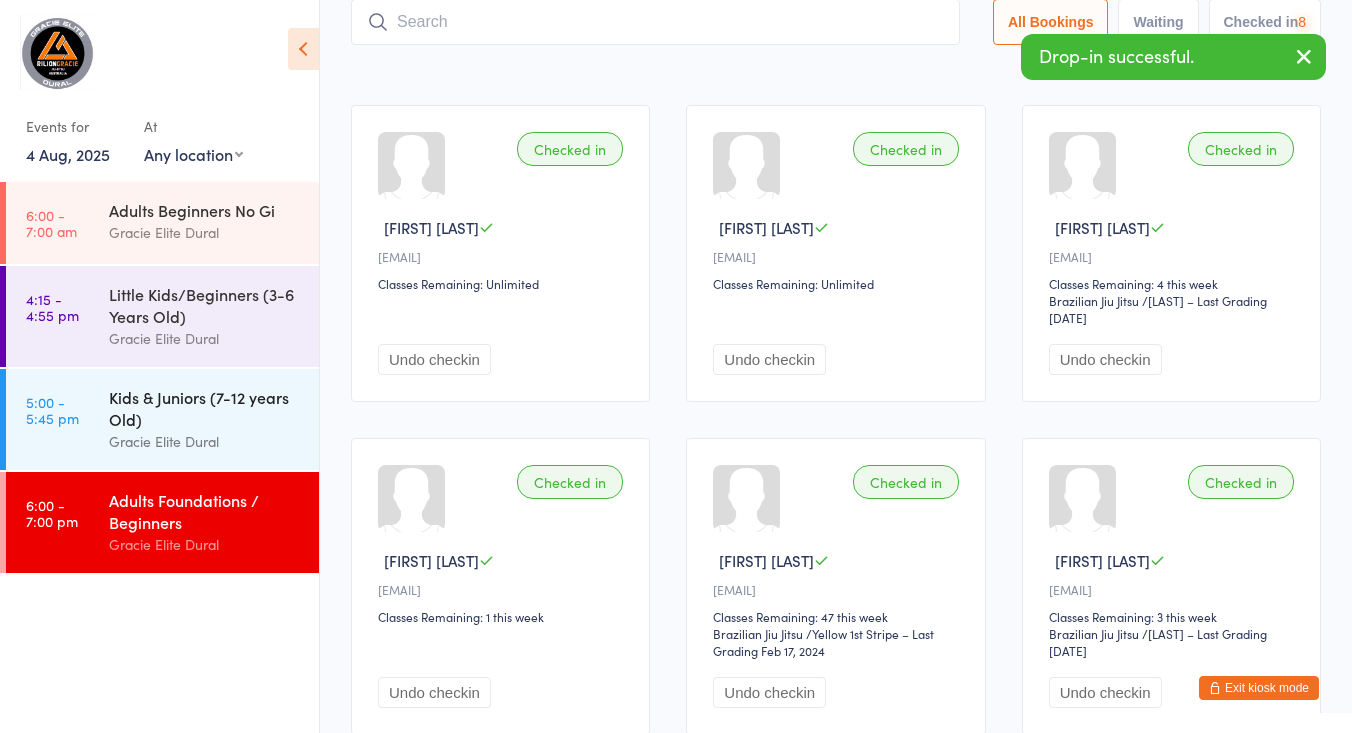 click on "Kids & Juniors (7-12 years Old)" at bounding box center (205, 408) 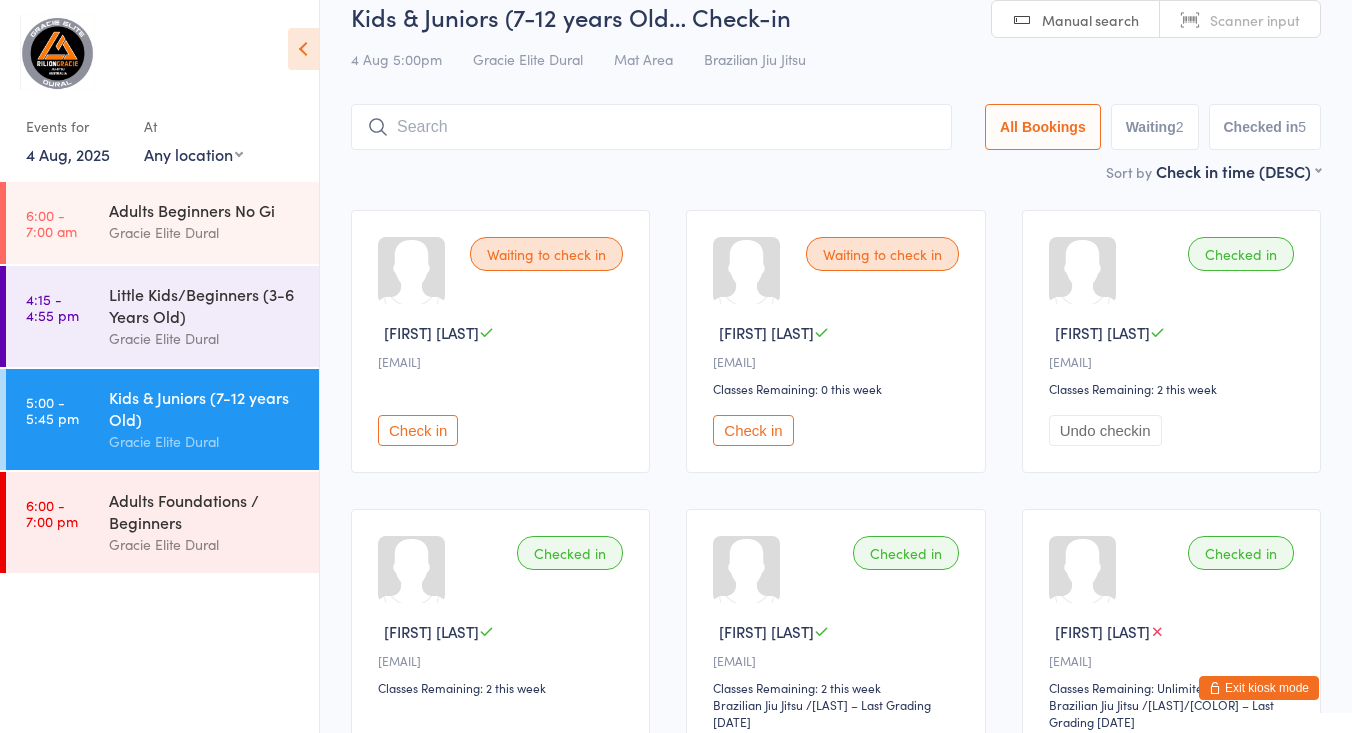 scroll, scrollTop: 0, scrollLeft: 0, axis: both 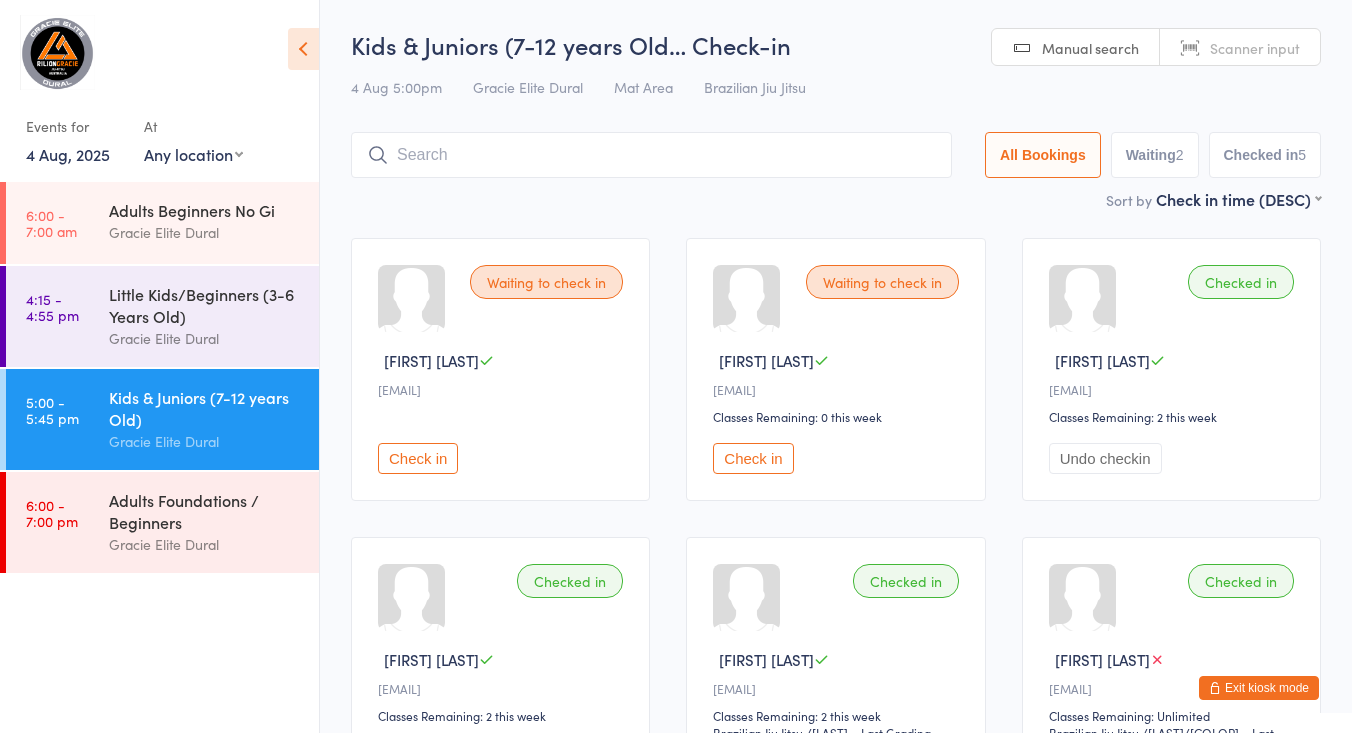 click on "Check in" at bounding box center [753, 458] 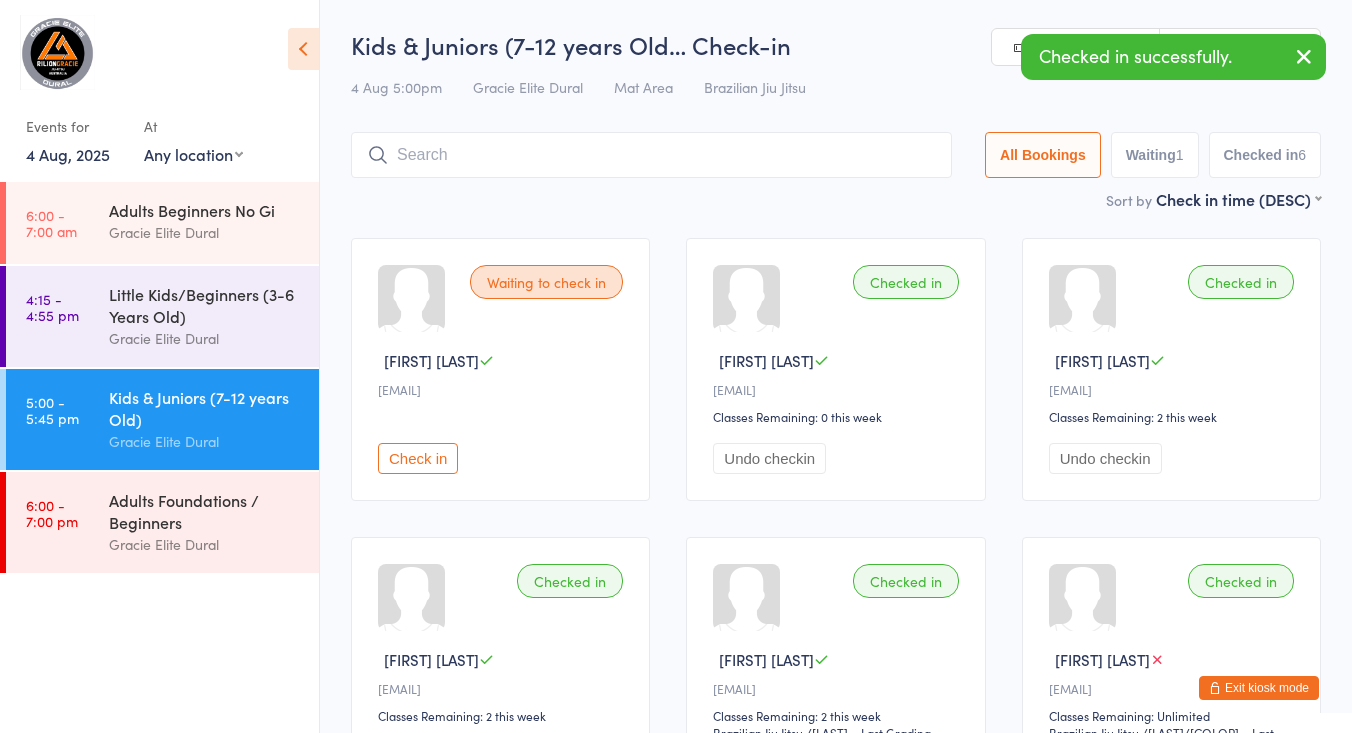 click at bounding box center (651, 155) 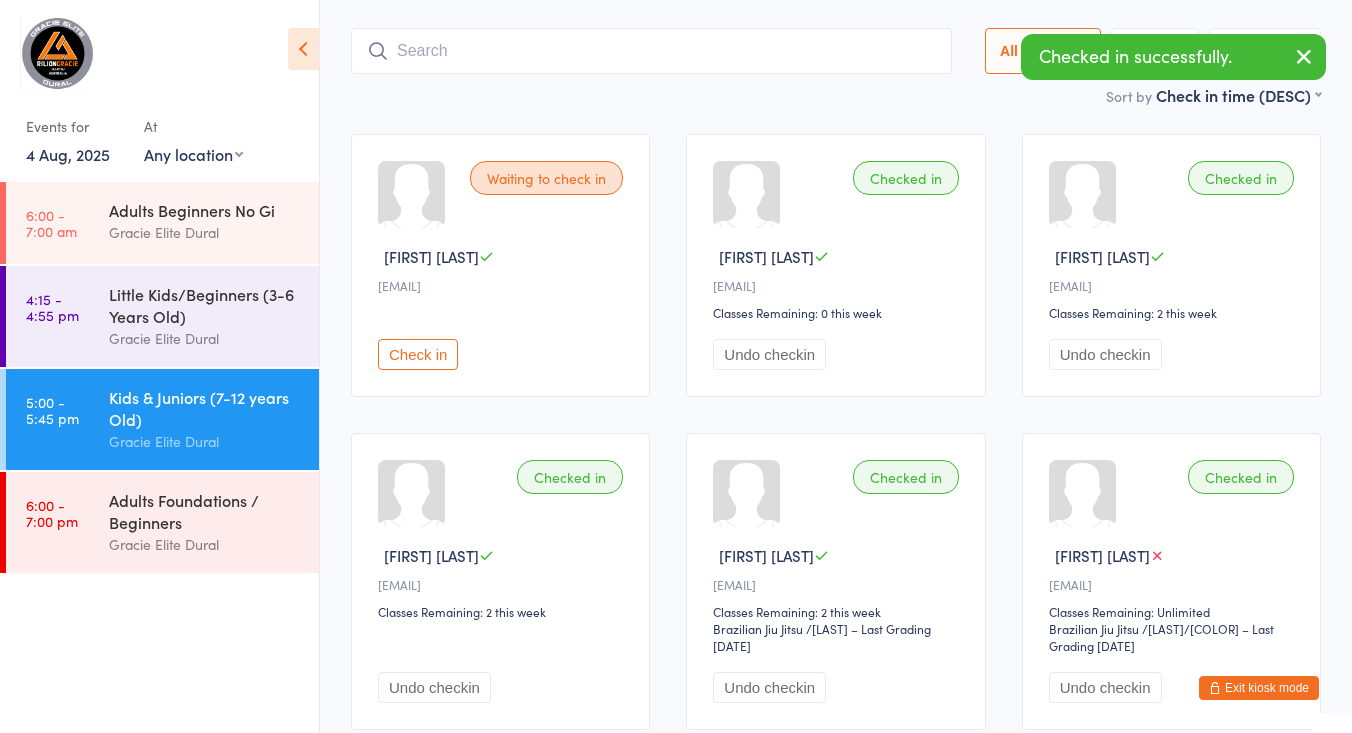 scroll, scrollTop: 133, scrollLeft: 0, axis: vertical 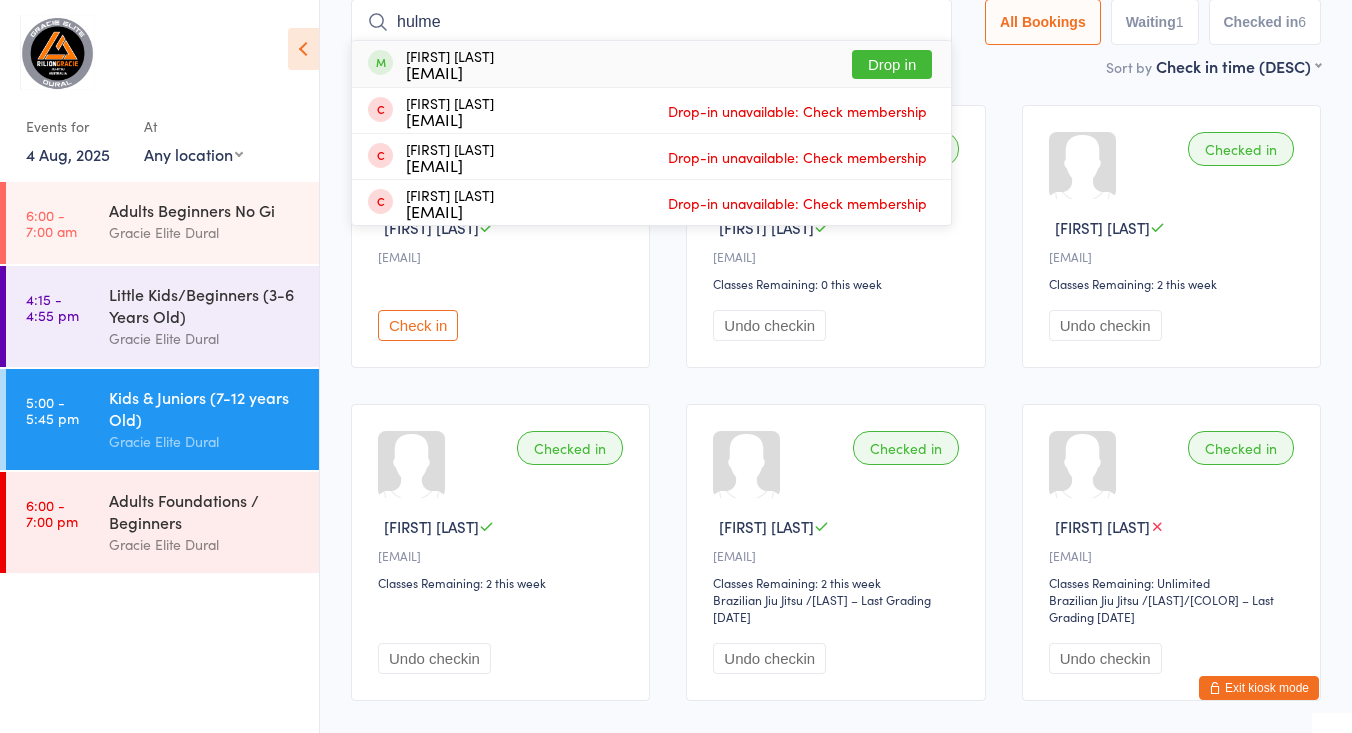 type on "hulme" 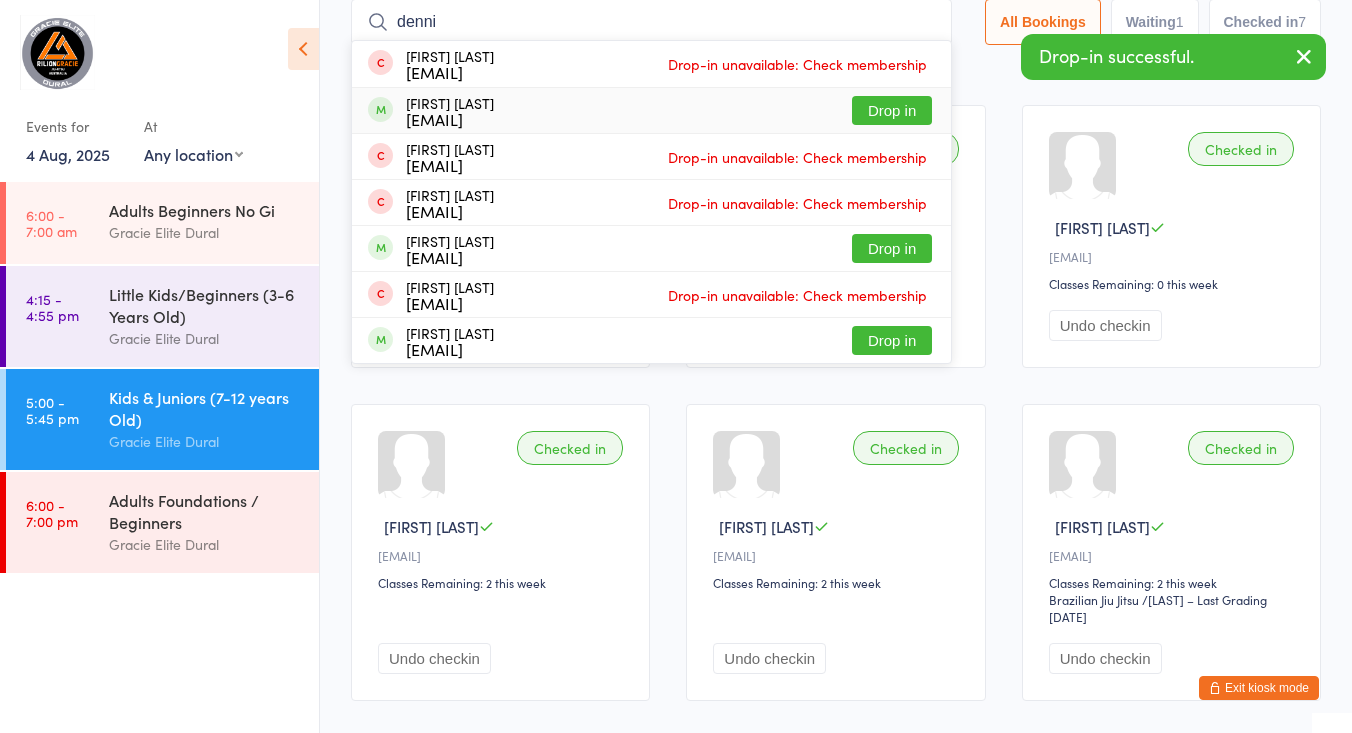 type on "denni" 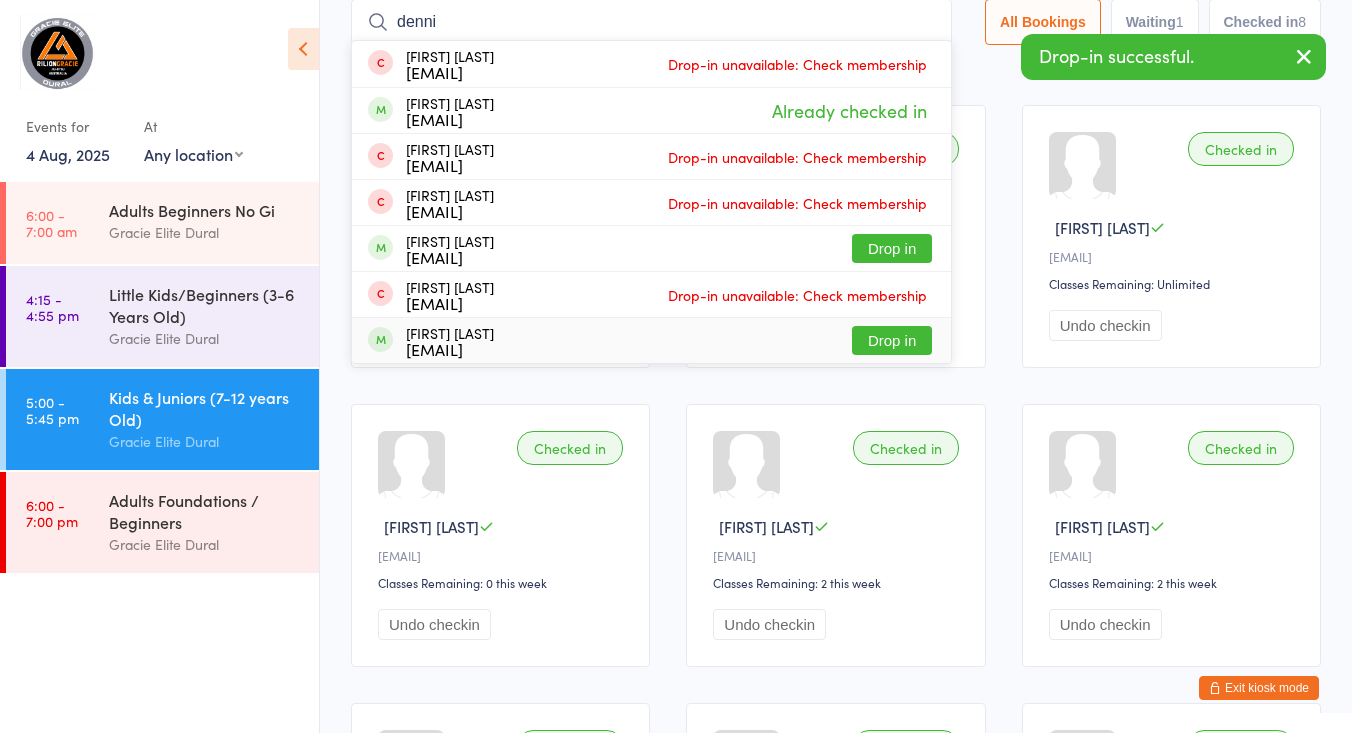 type on "denni" 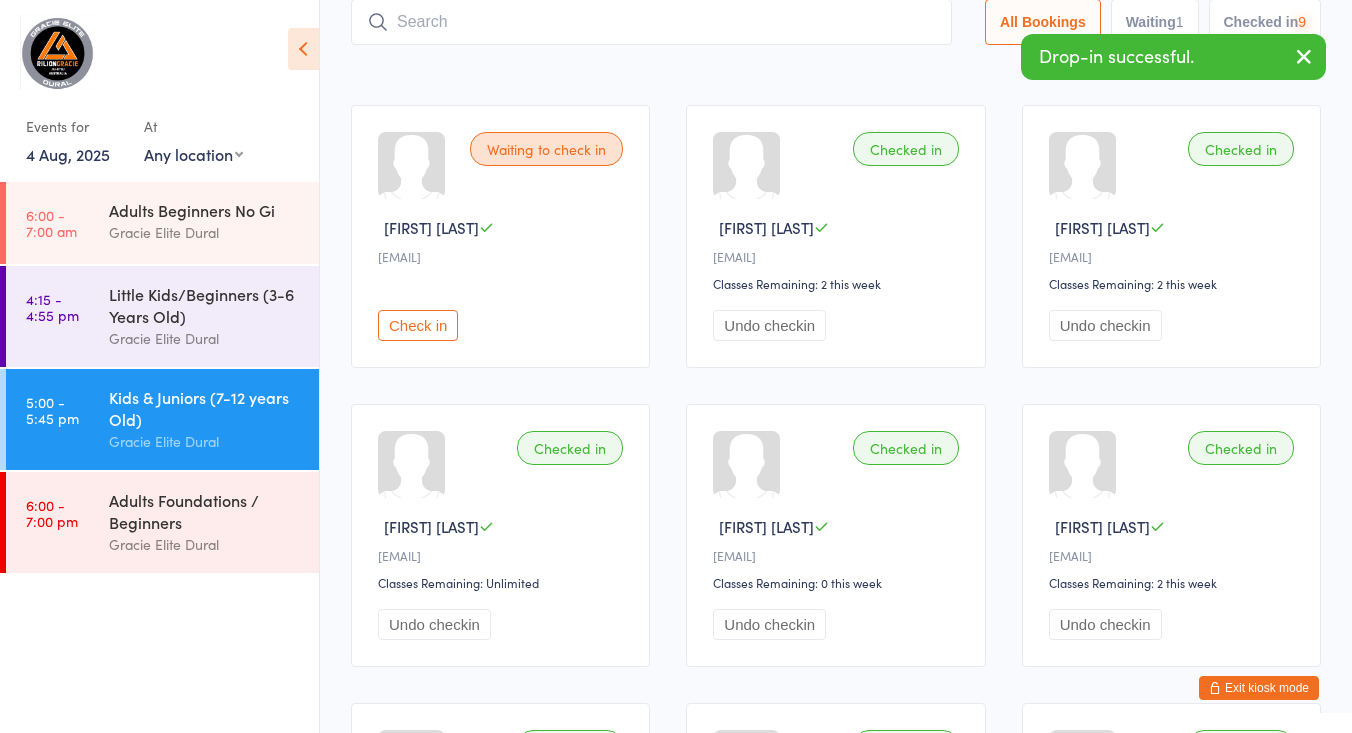 click at bounding box center [651, 22] 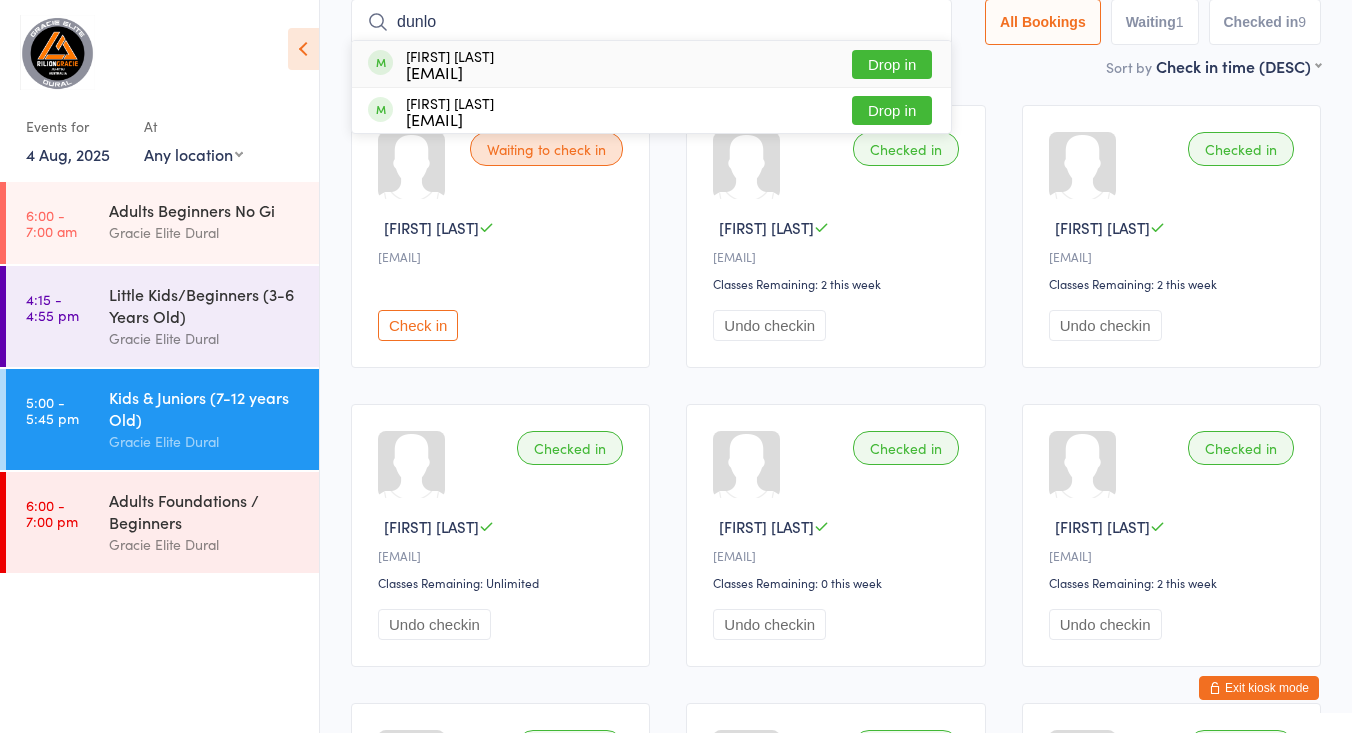 type on "dunlo" 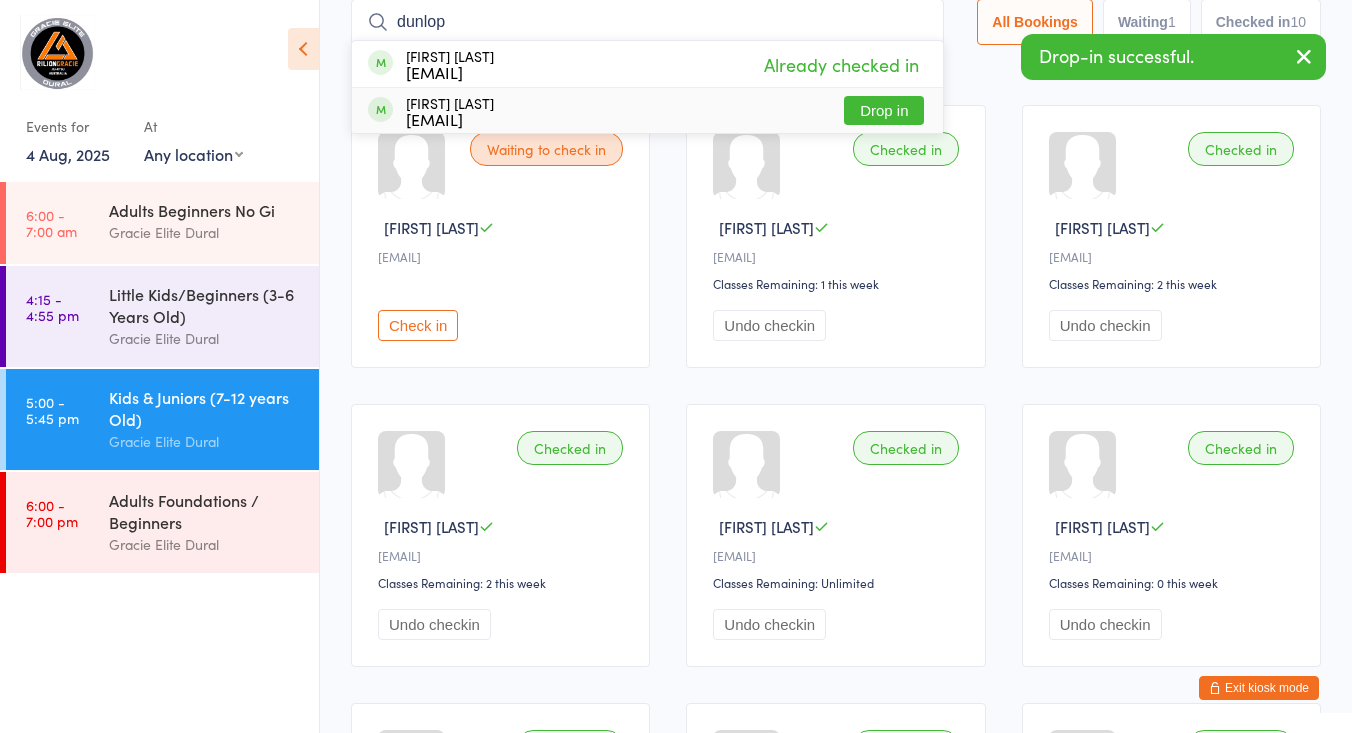 type on "dunlop" 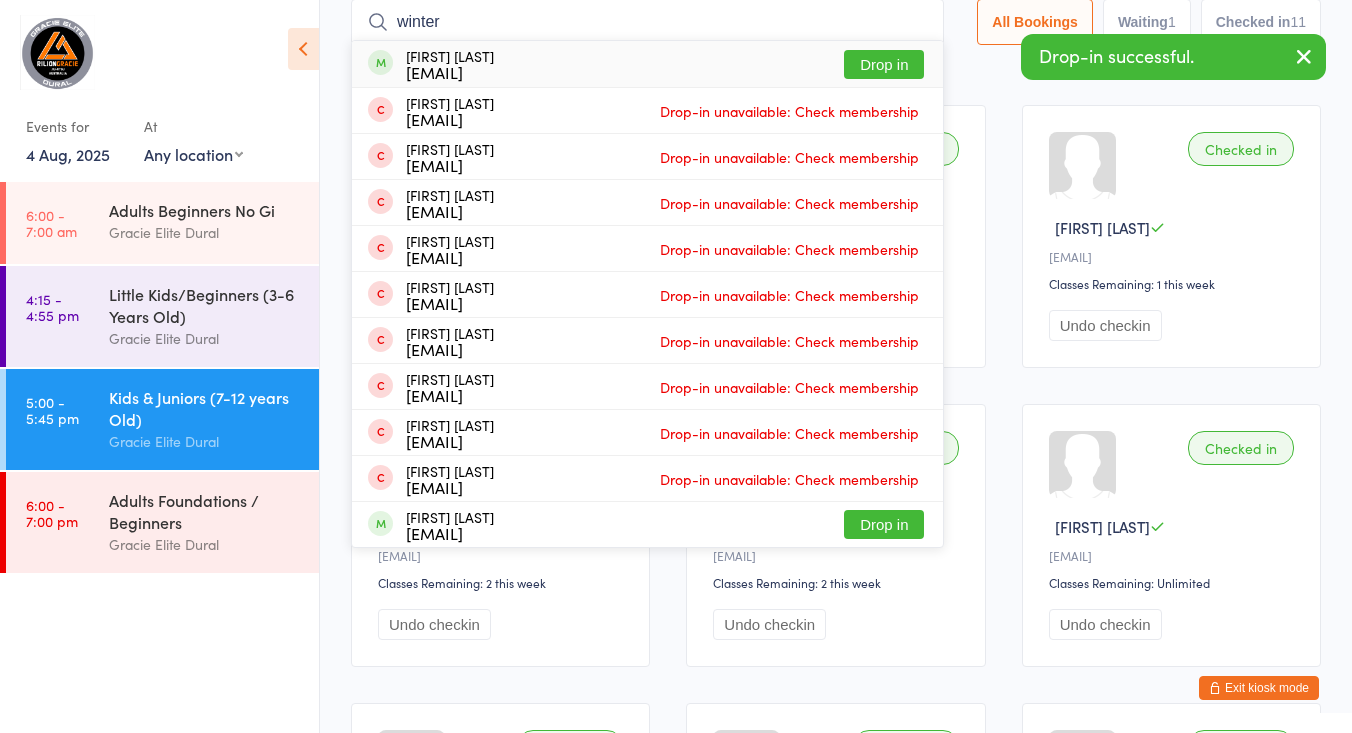 type on "winter" 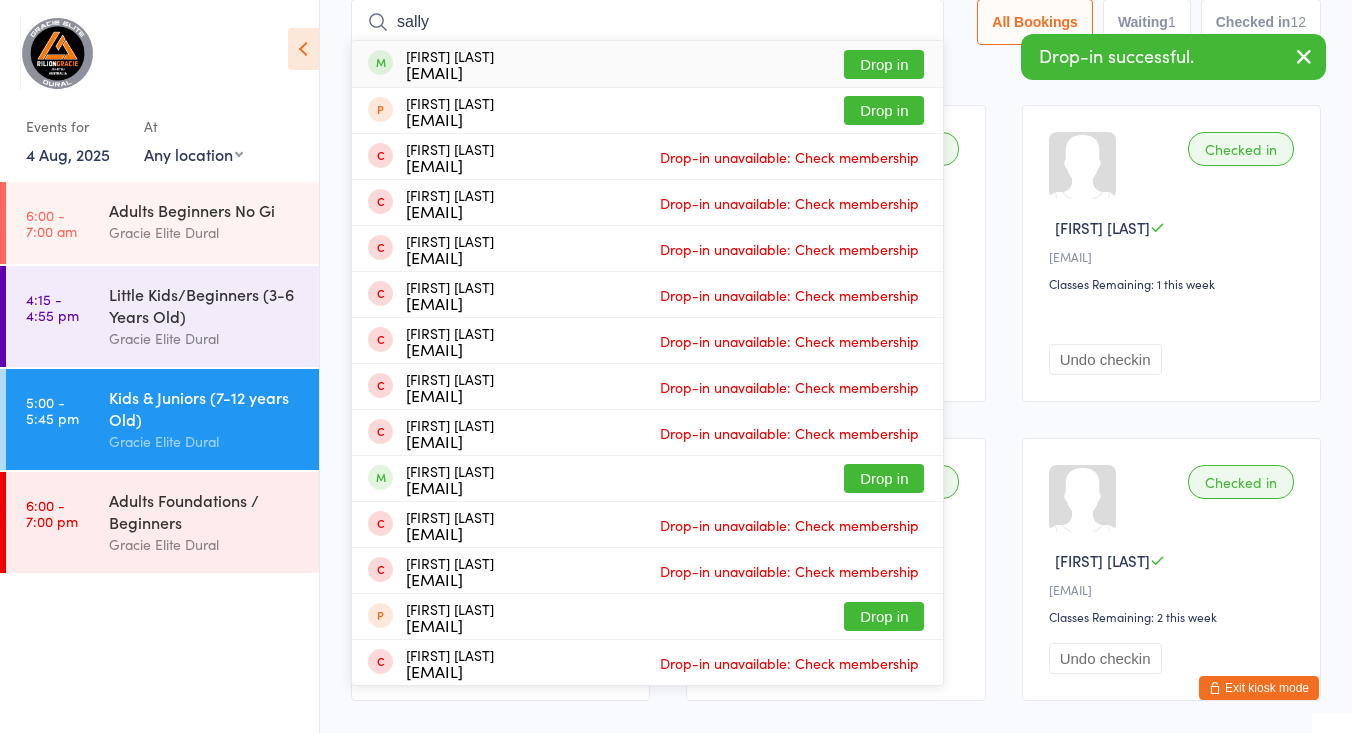 type on "sally" 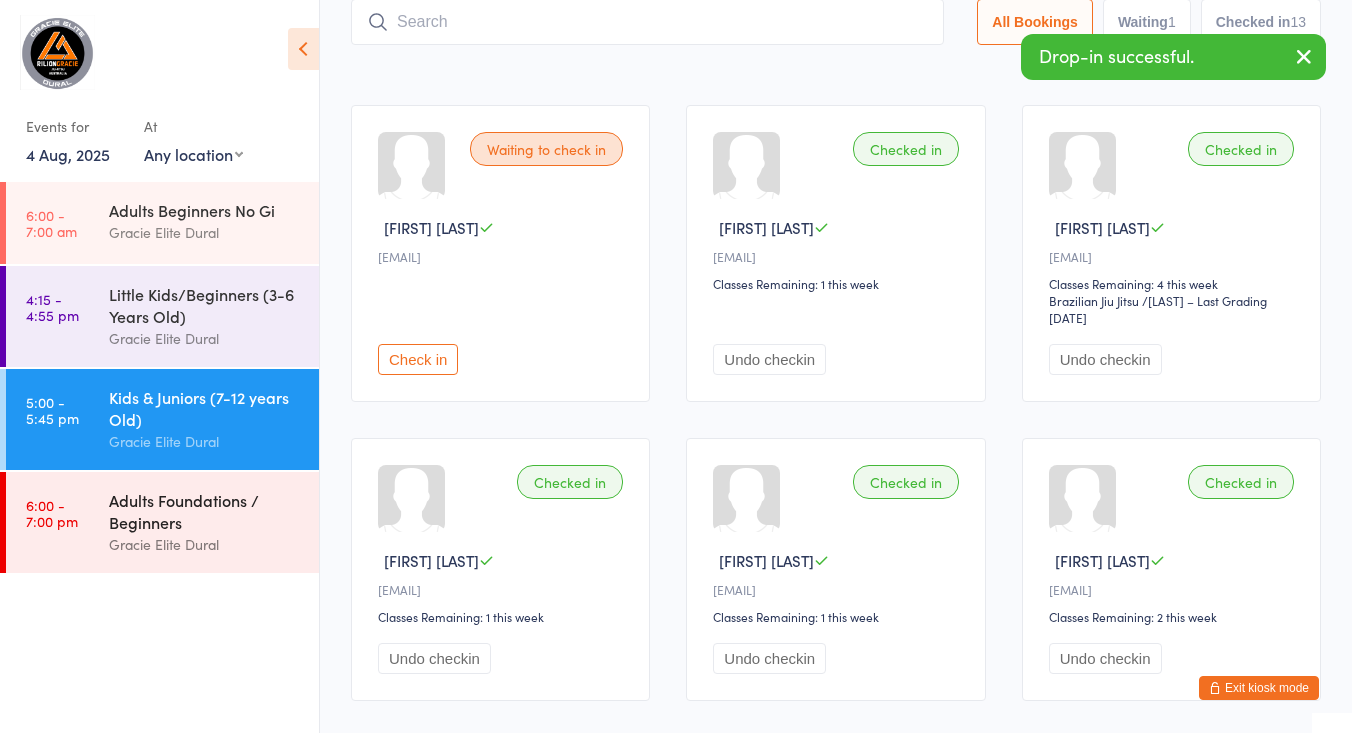 click on "Gracie Elite Dural" at bounding box center [205, 544] 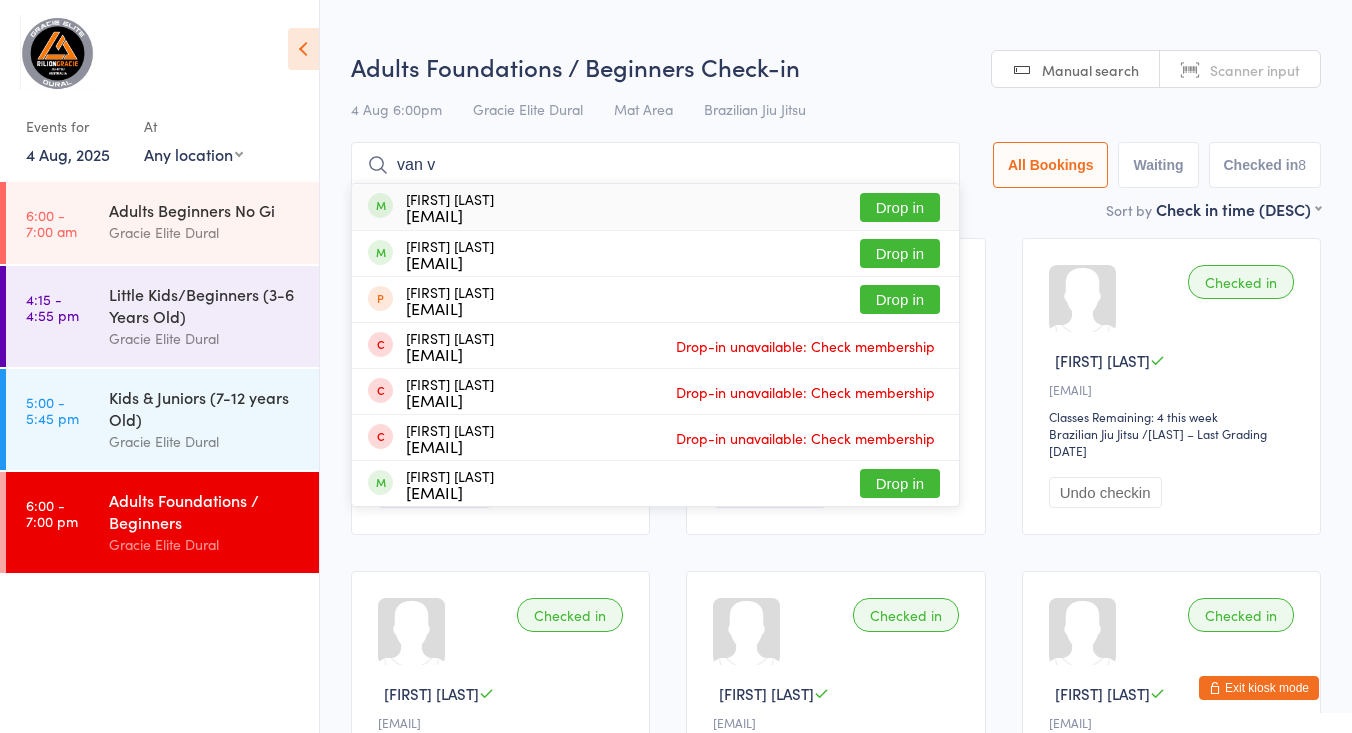 type on "van v" 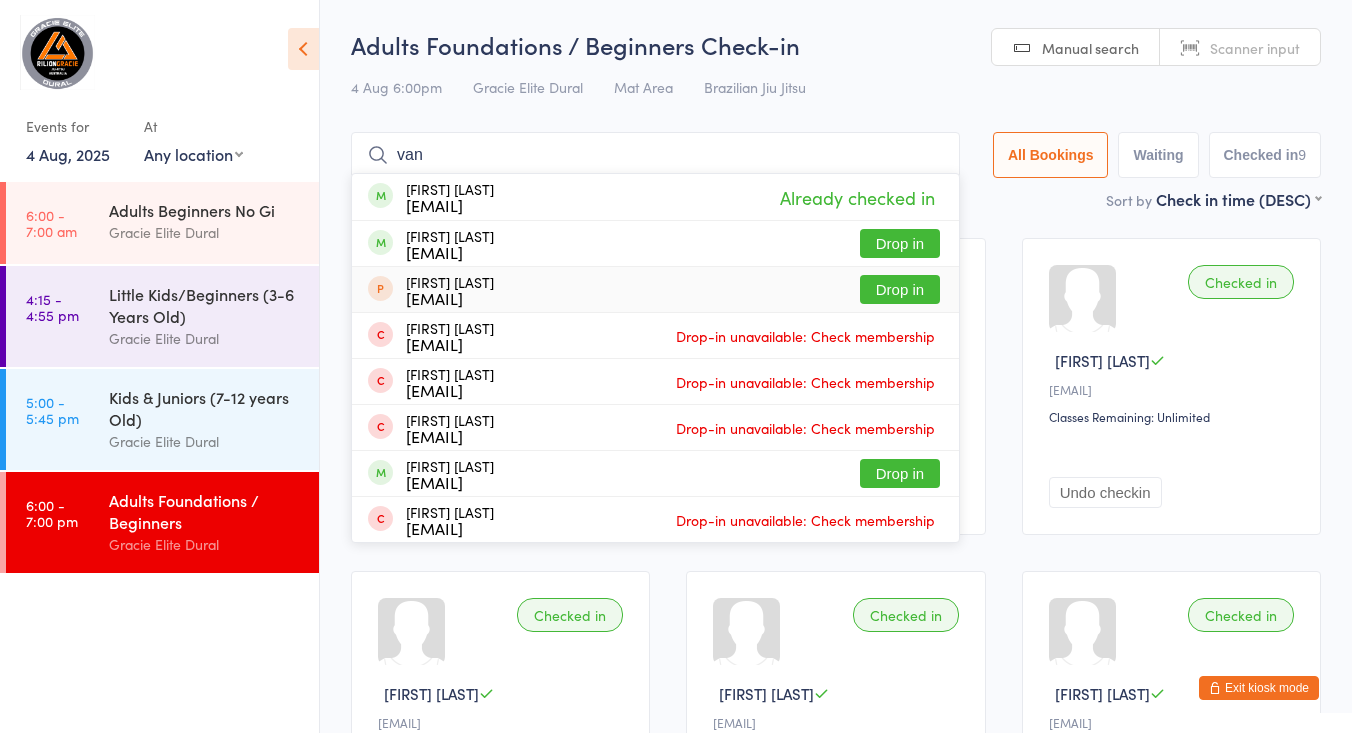 type on "van" 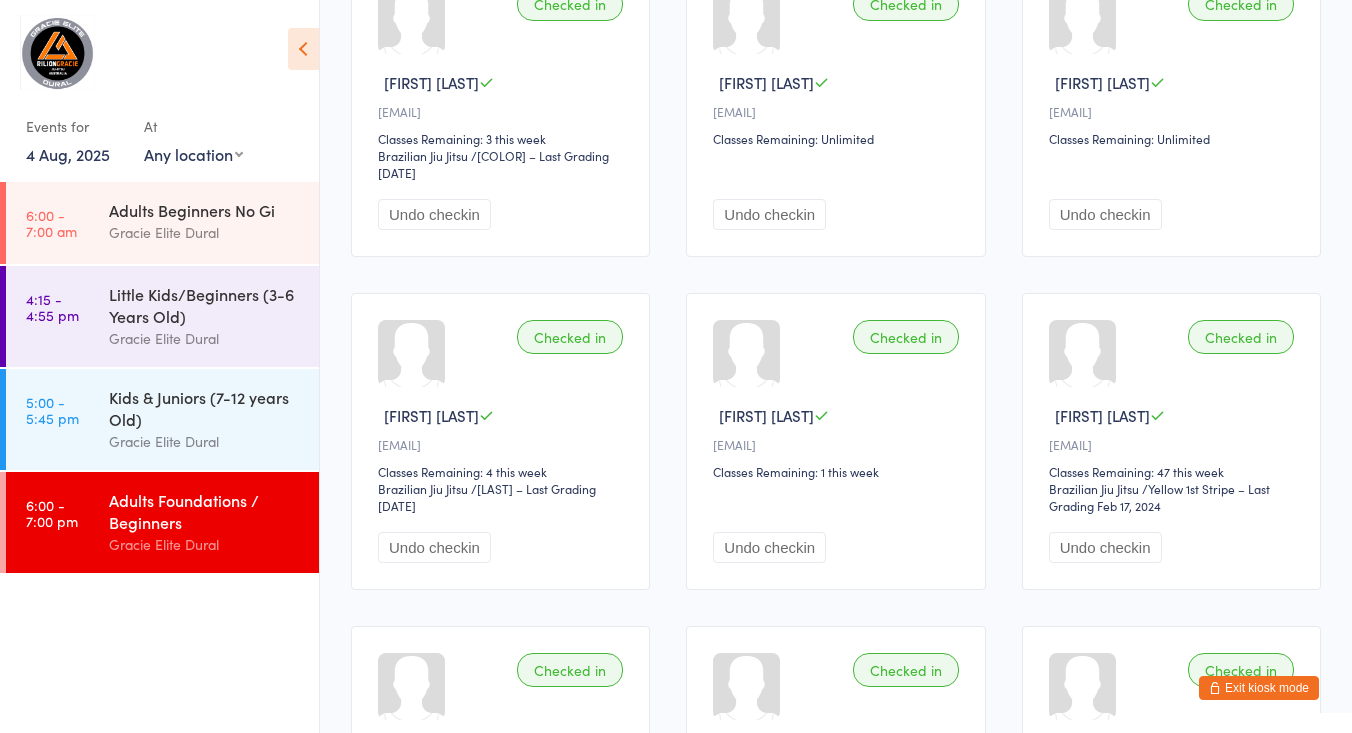 scroll, scrollTop: 182, scrollLeft: 0, axis: vertical 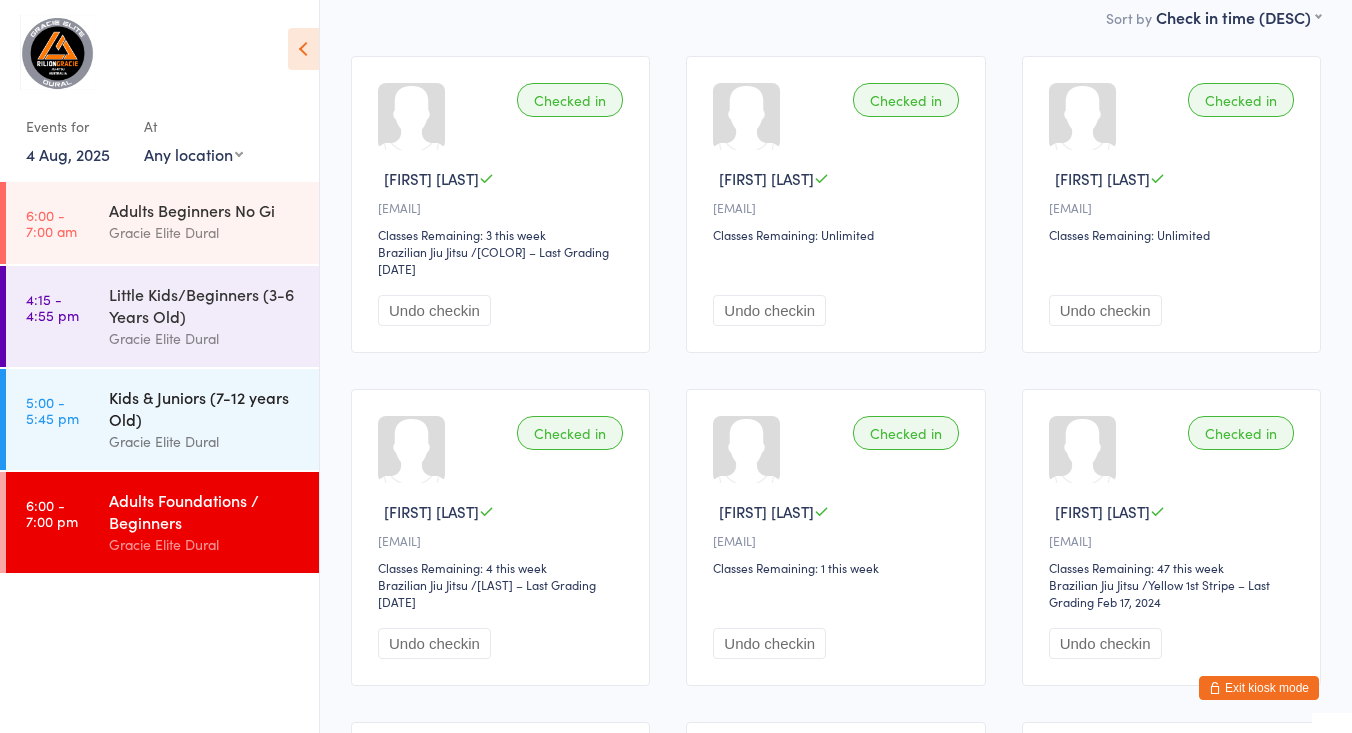 click on "Kids & Juniors (7-12 years Old)" at bounding box center [205, 408] 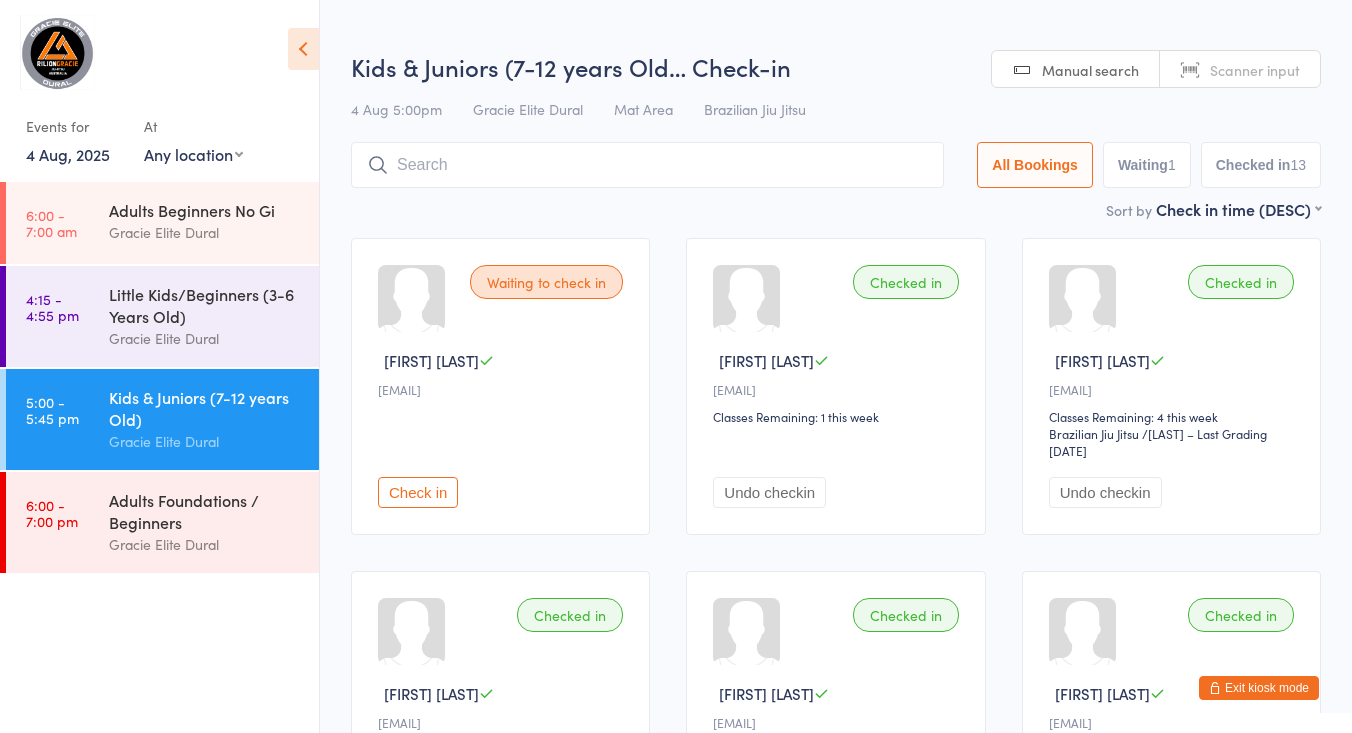 click at bounding box center (647, 165) 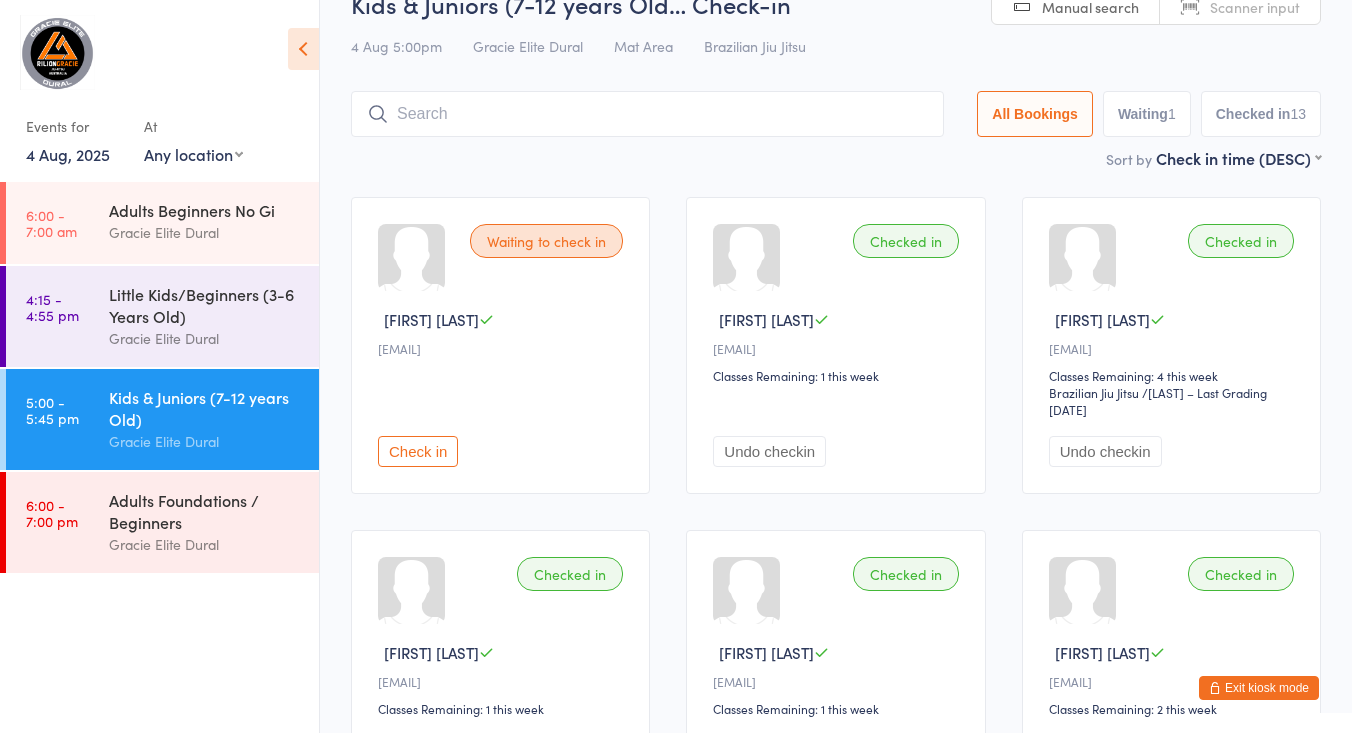 scroll, scrollTop: 24, scrollLeft: 0, axis: vertical 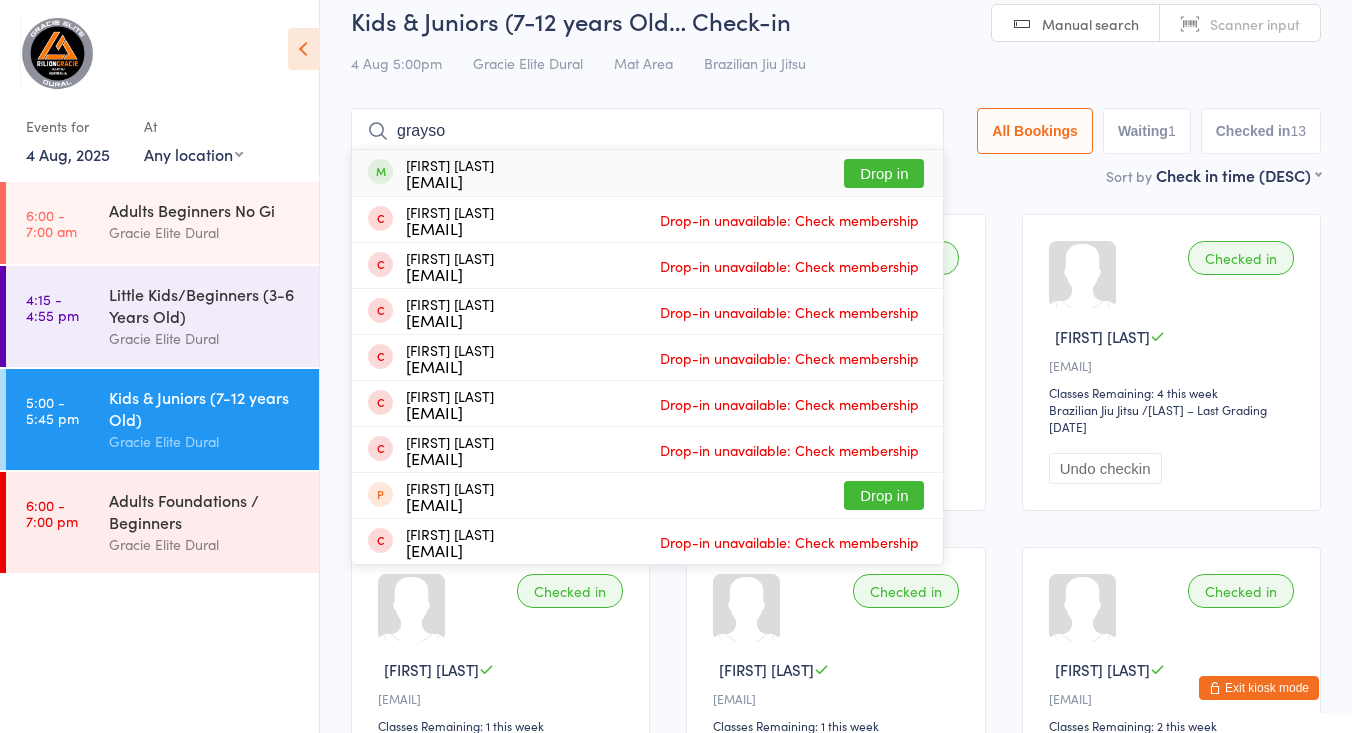 type on "grayso" 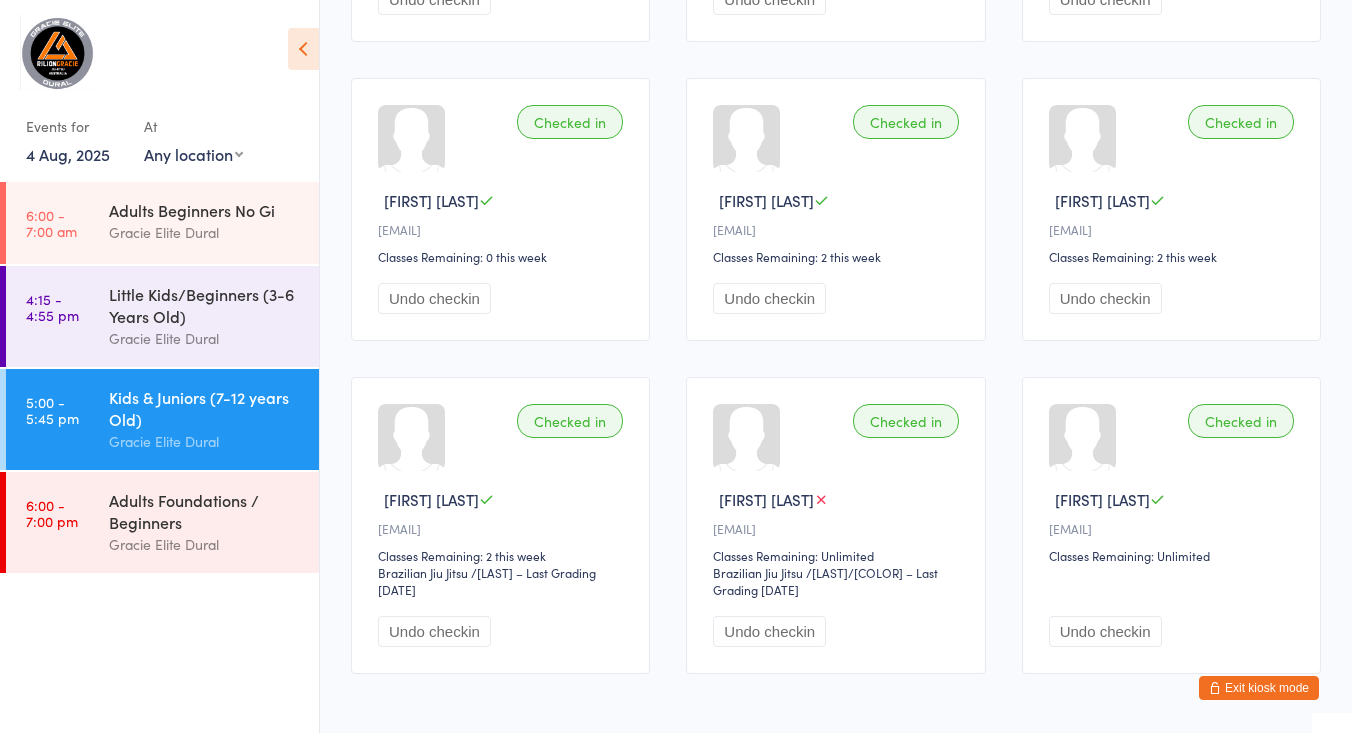 scroll, scrollTop: 1158, scrollLeft: 0, axis: vertical 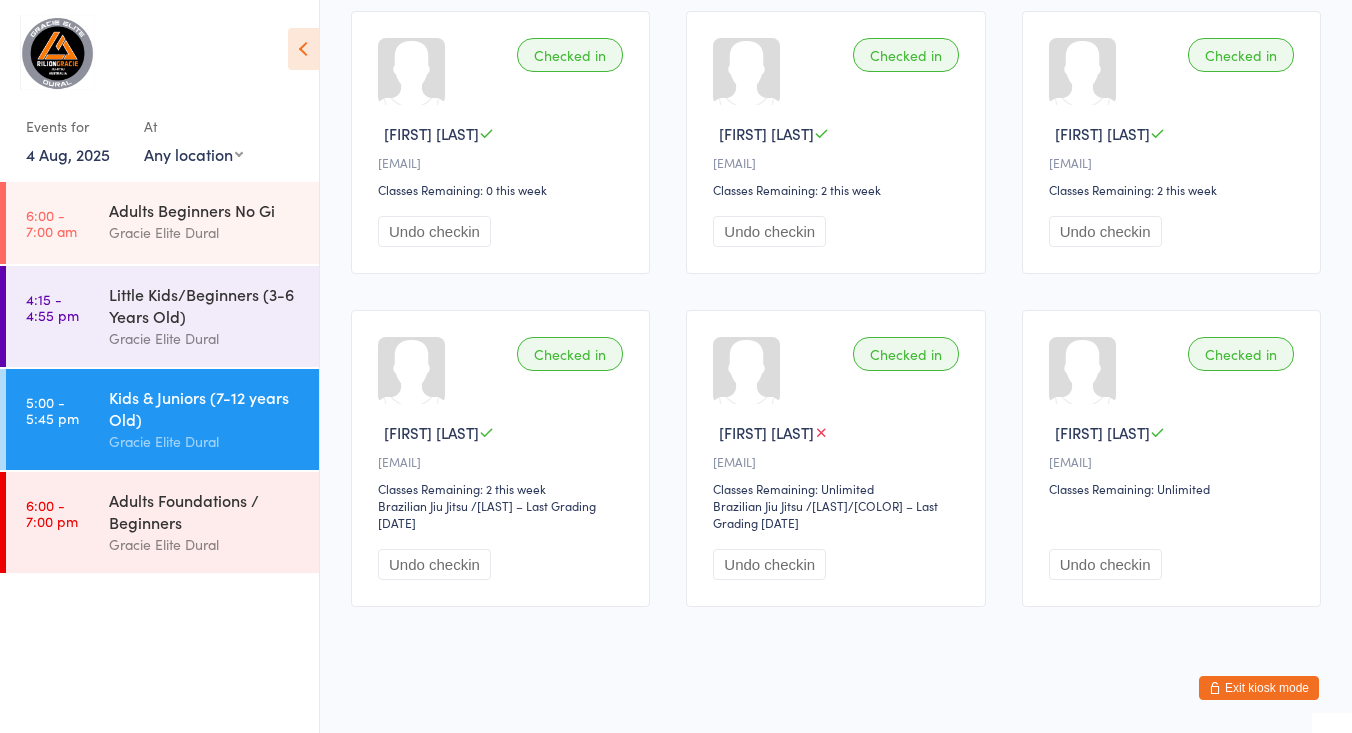 click at bounding box center [1215, 688] 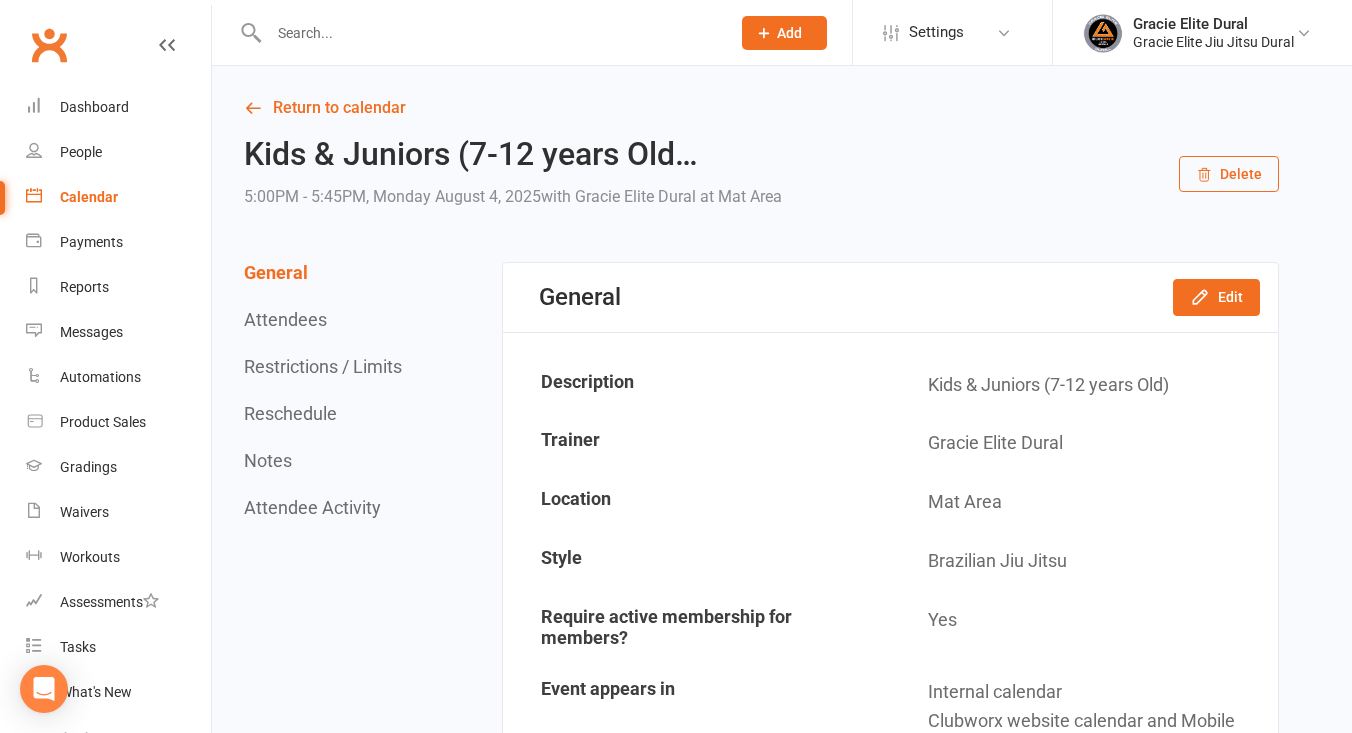 scroll, scrollTop: 0, scrollLeft: 0, axis: both 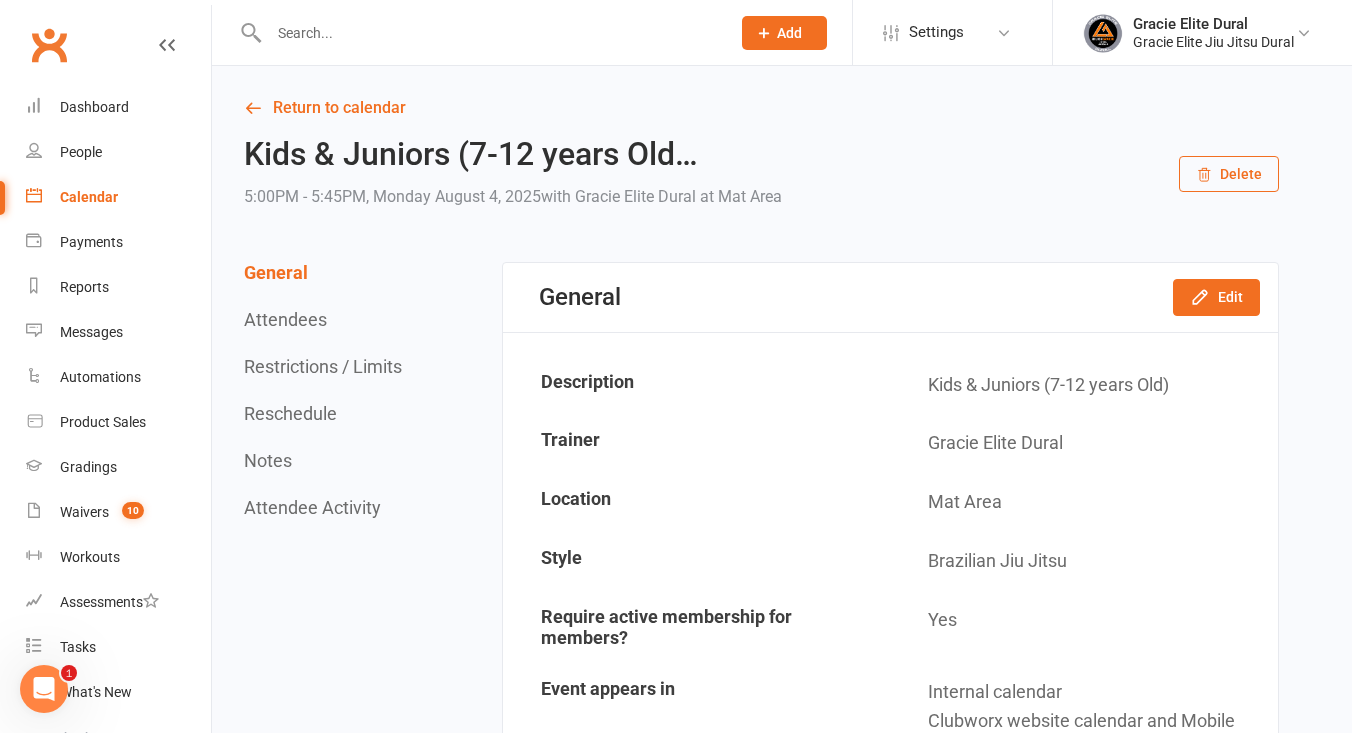 click on "Calendar" at bounding box center [89, 197] 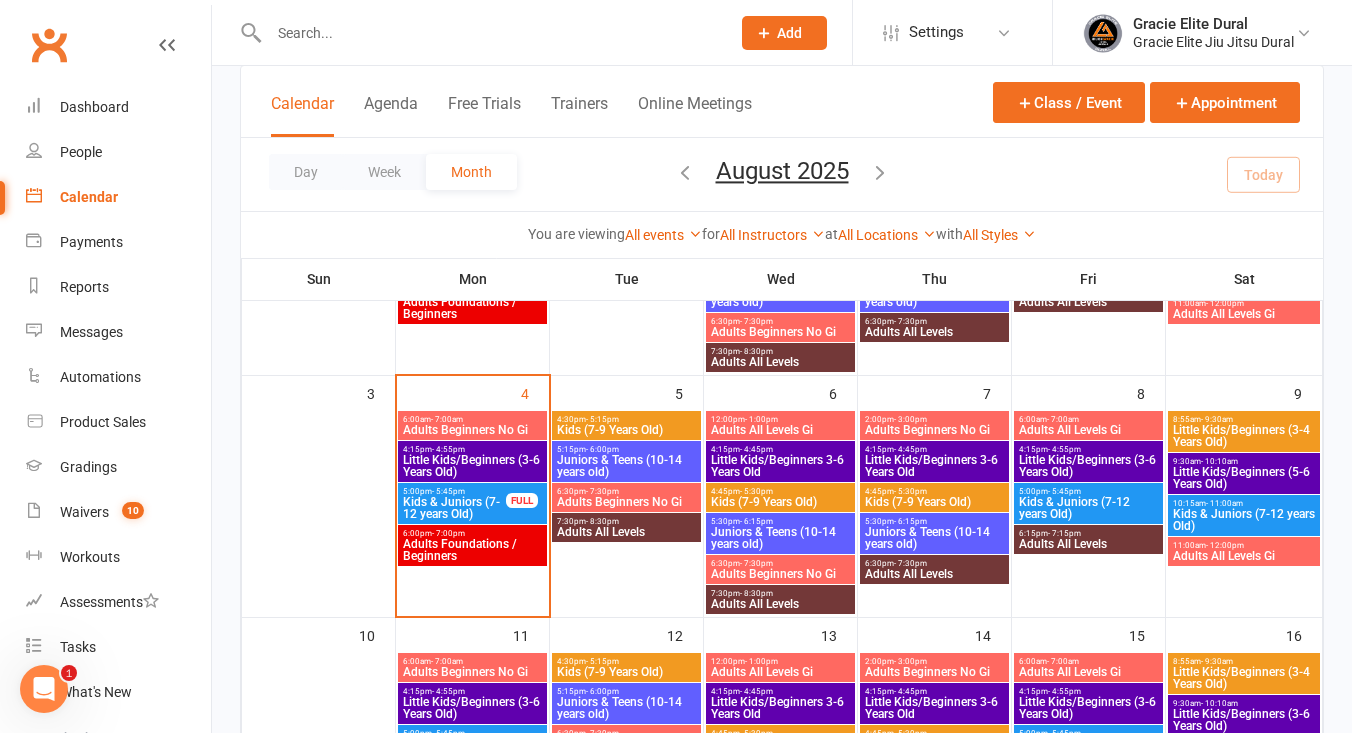 scroll, scrollTop: 281, scrollLeft: 0, axis: vertical 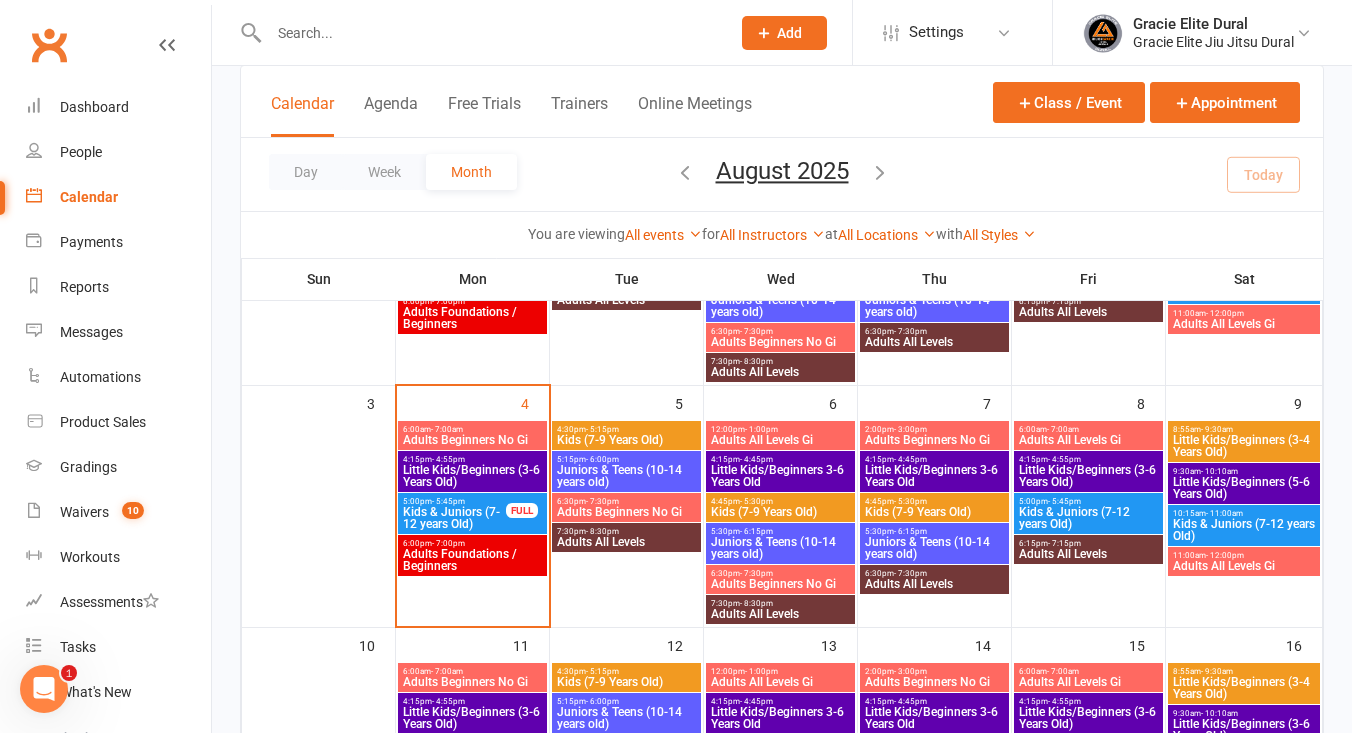 click on "Kids & Juniors (7-12 years Old)" at bounding box center (454, 518) 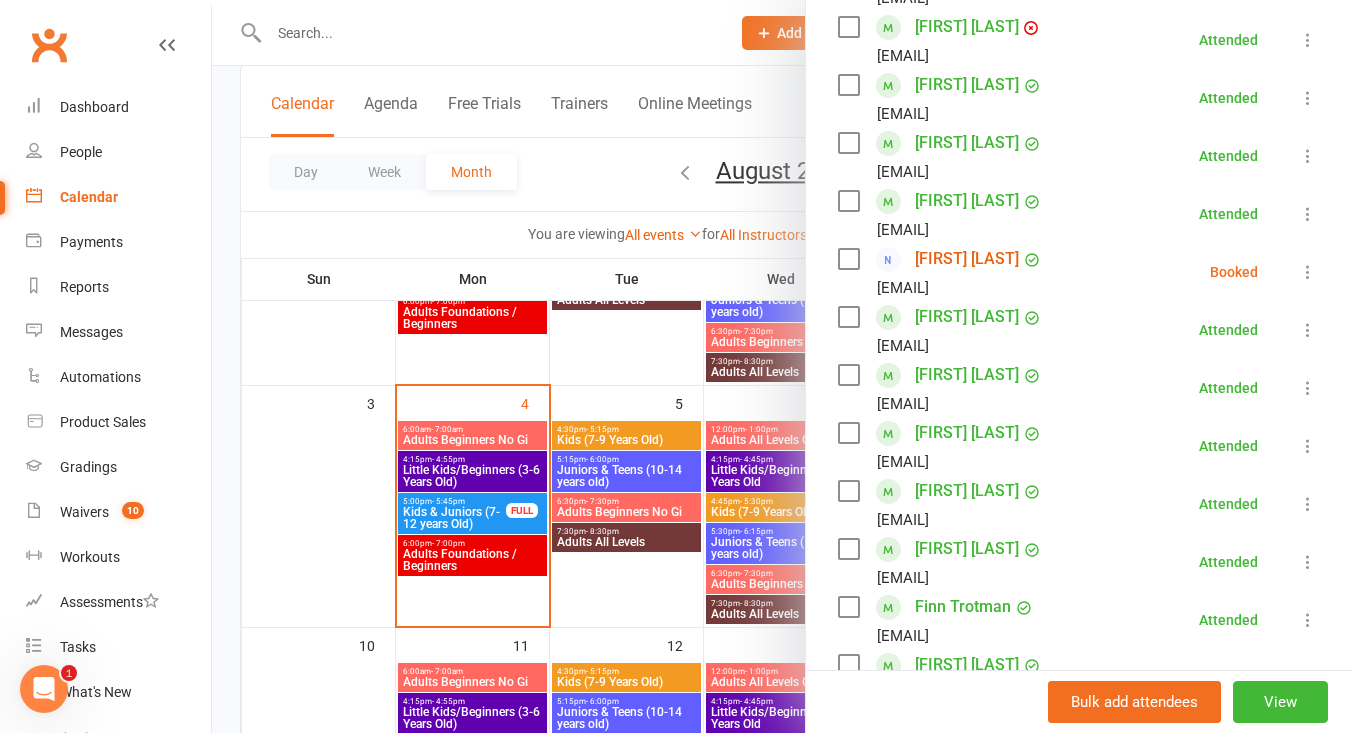 scroll, scrollTop: 538, scrollLeft: 0, axis: vertical 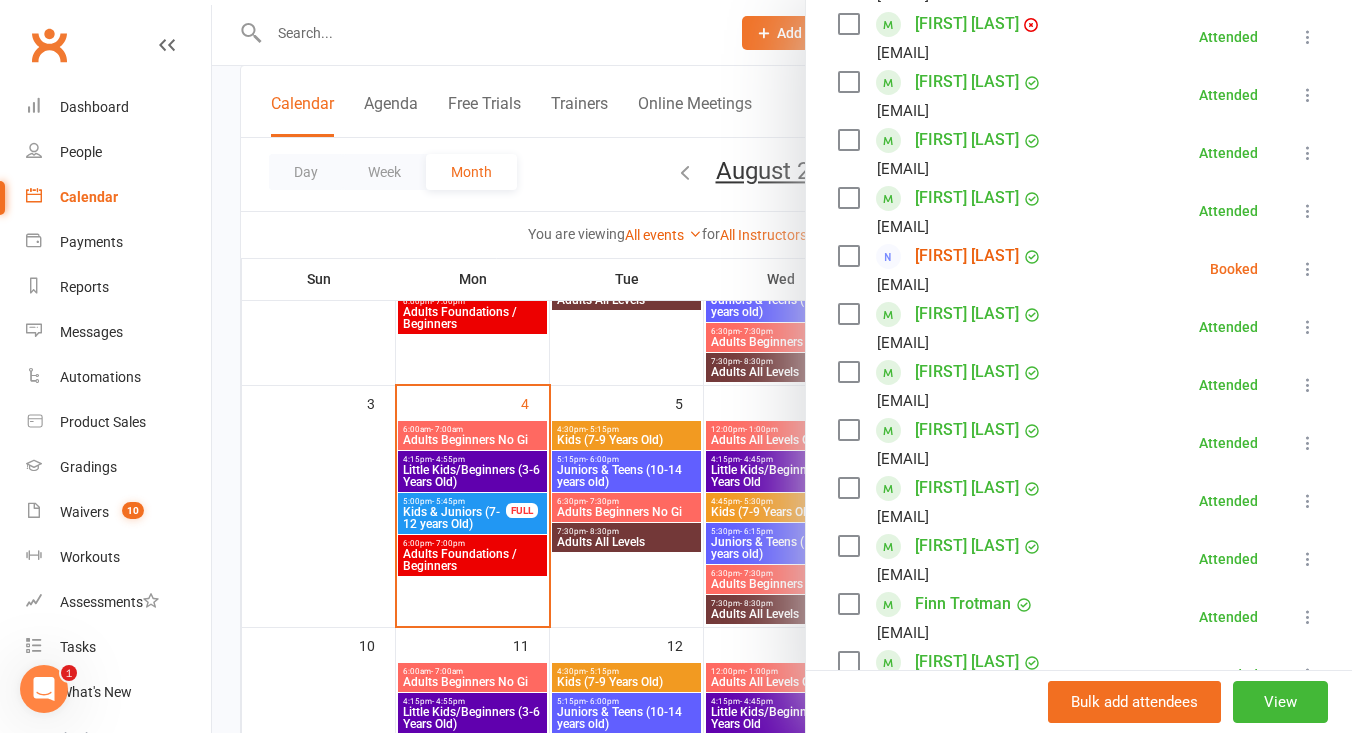 click at bounding box center (1308, 443) 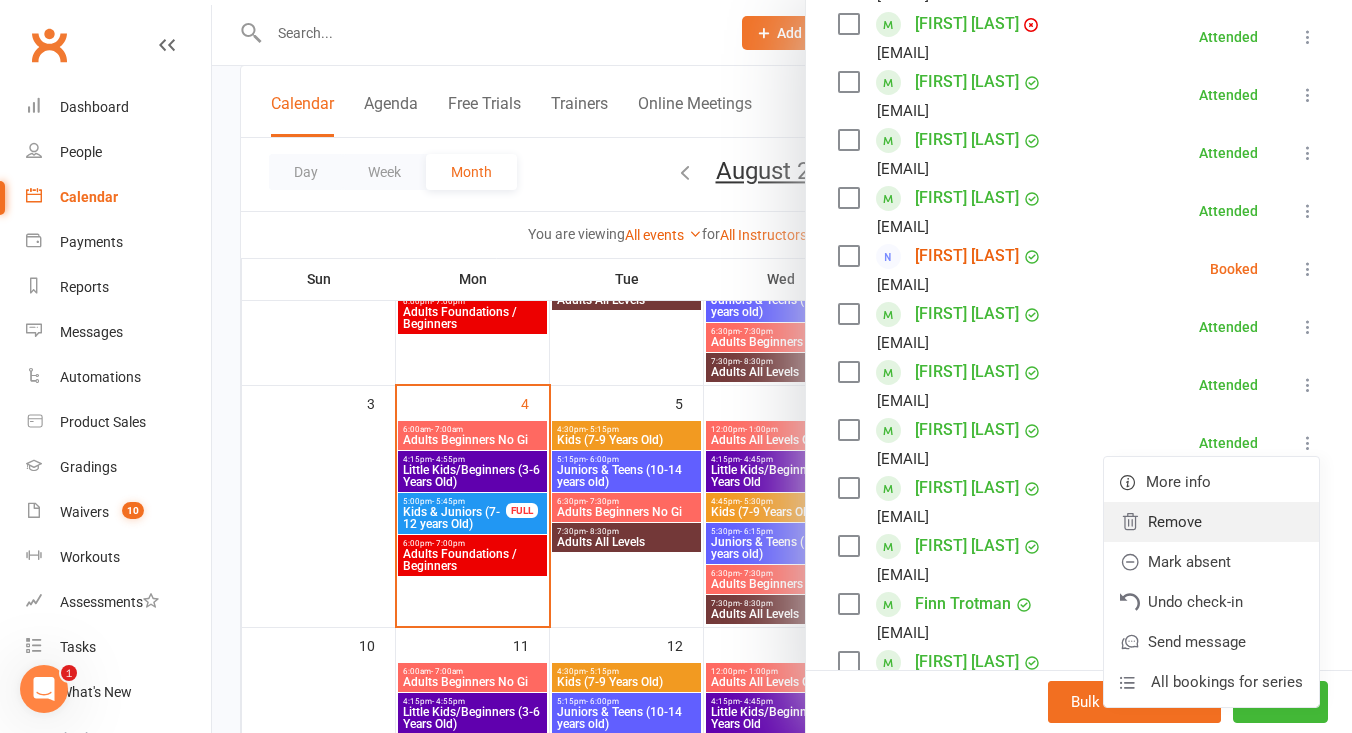 click on "Remove" at bounding box center (1211, 522) 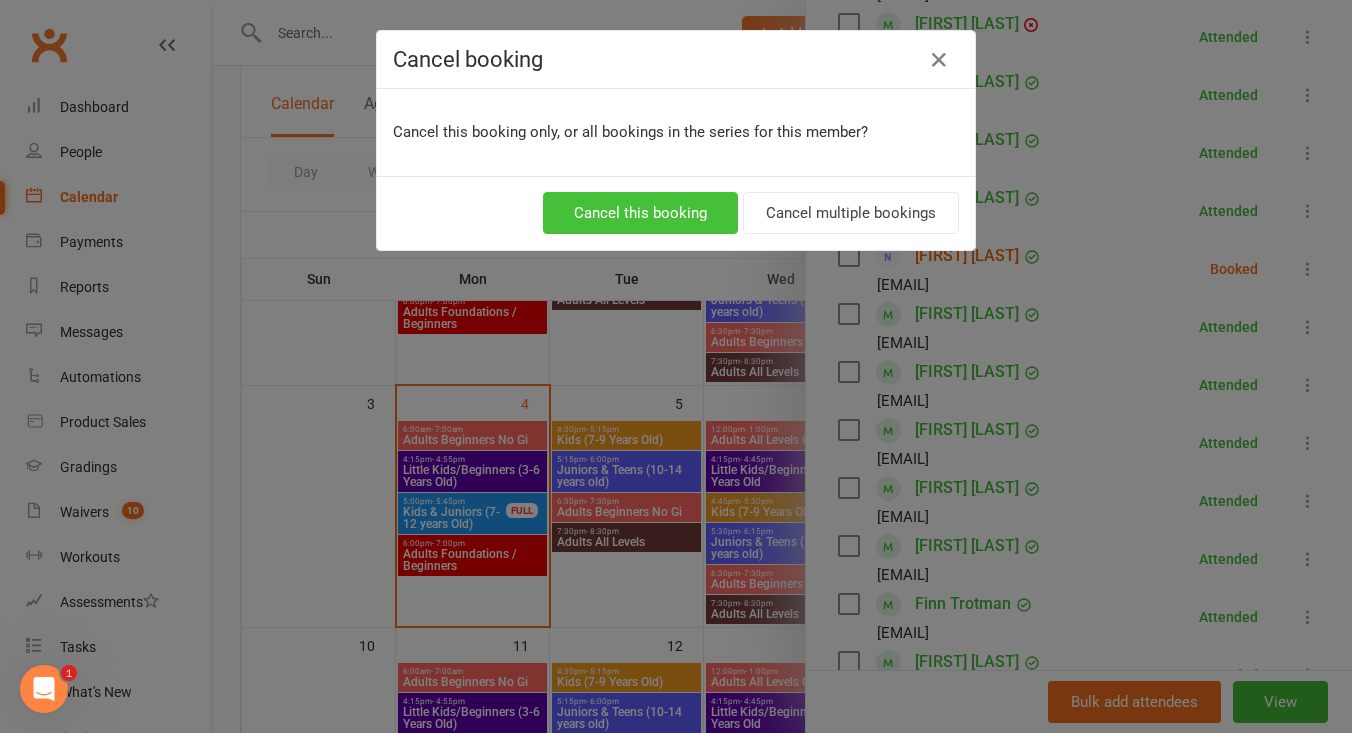 click on "Cancel this booking" at bounding box center (640, 213) 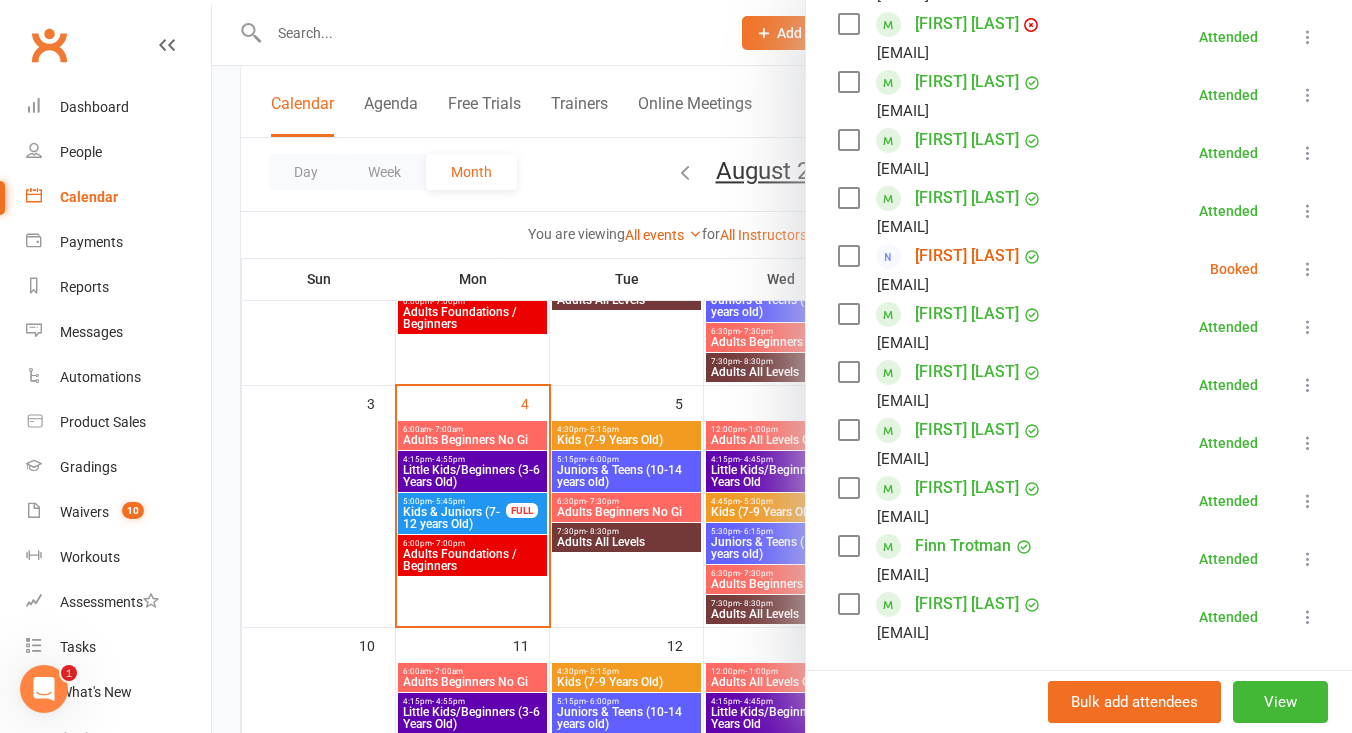 click at bounding box center (782, 366) 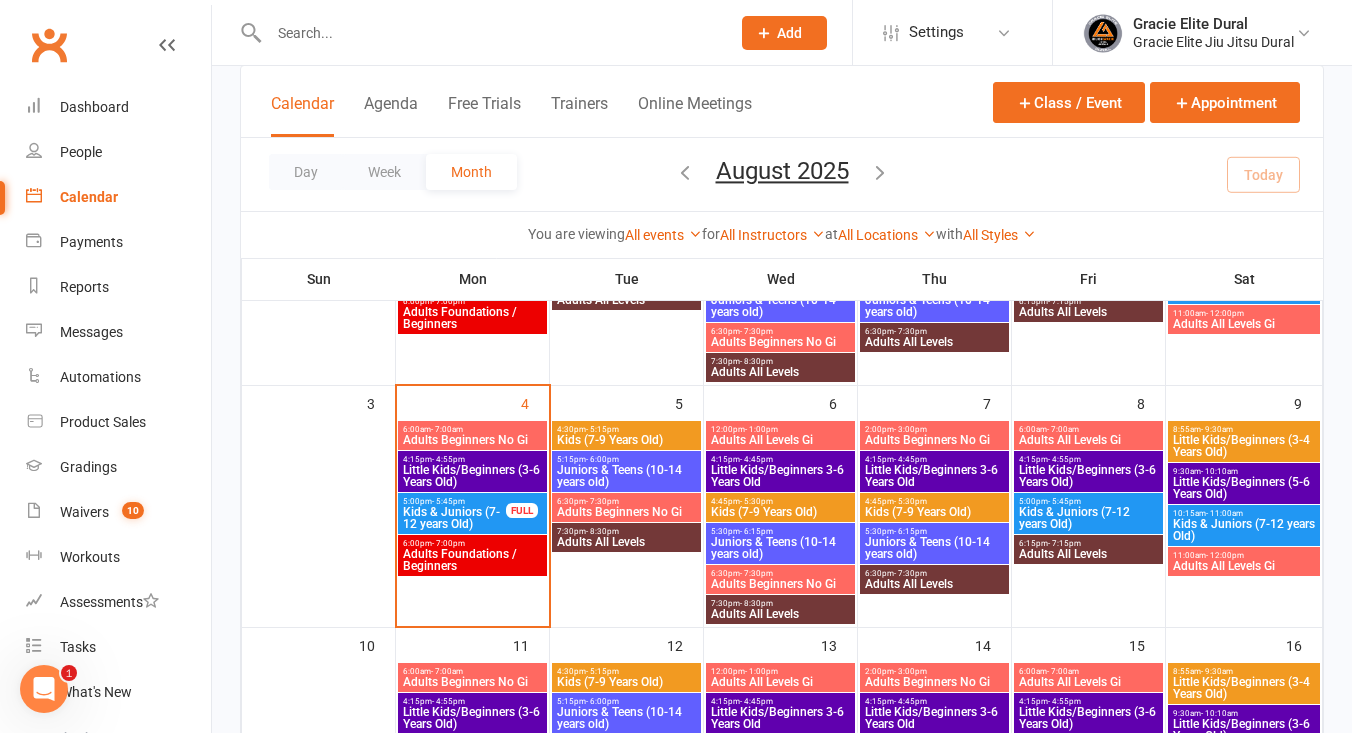 scroll, scrollTop: 0, scrollLeft: 0, axis: both 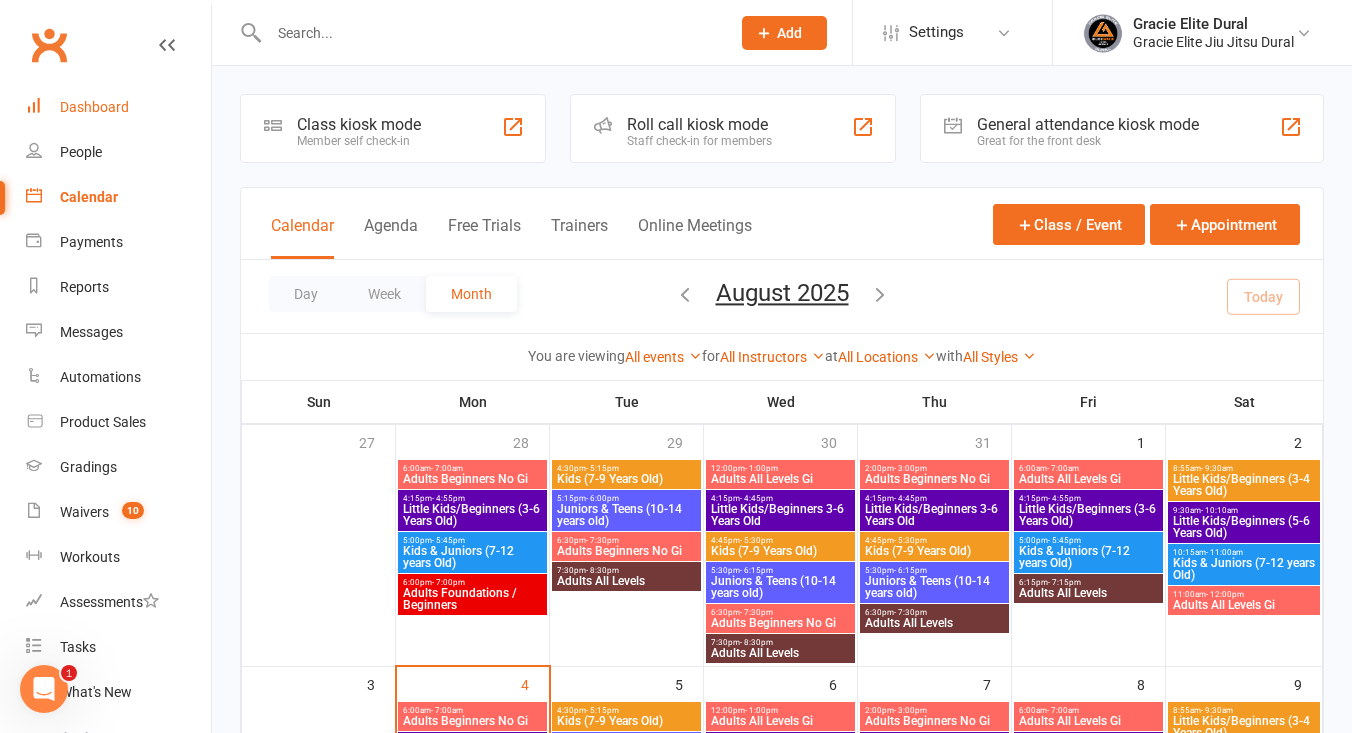 click on "Dashboard" at bounding box center (94, 107) 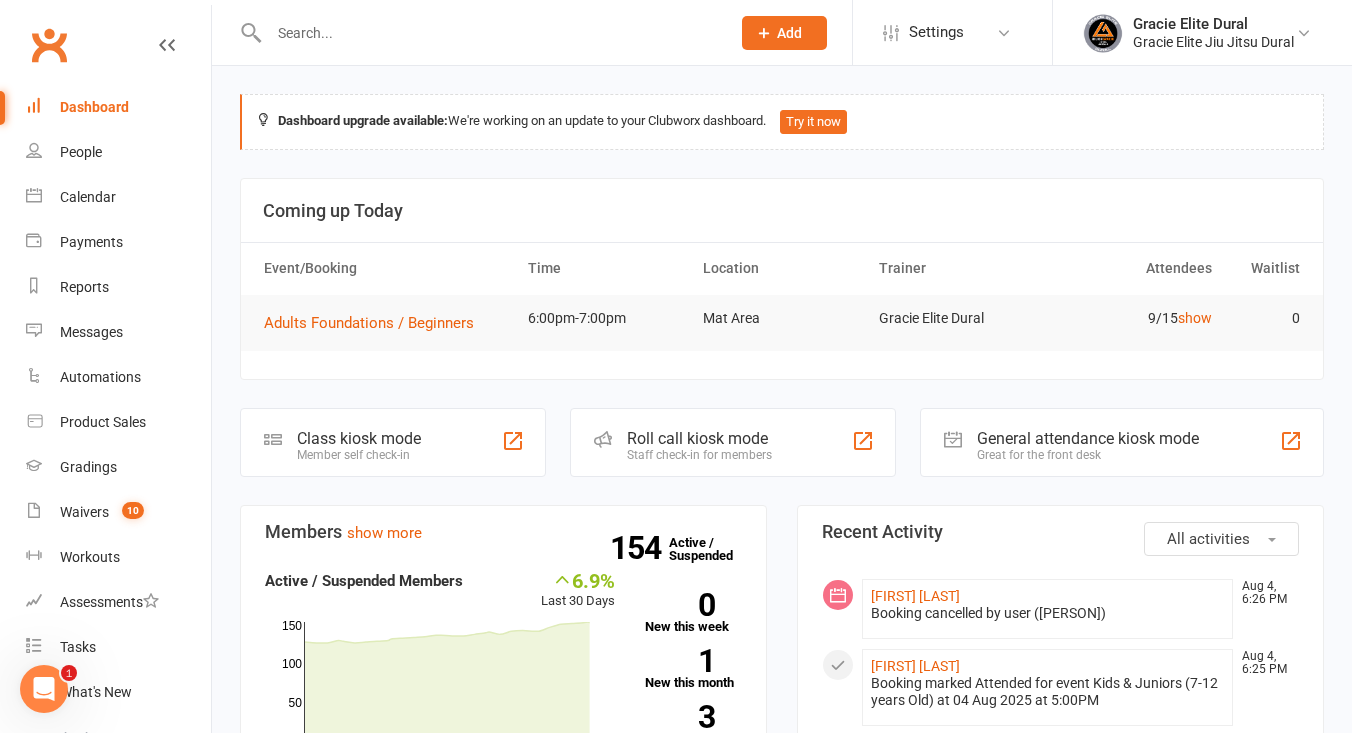 click on "Member self check-in" 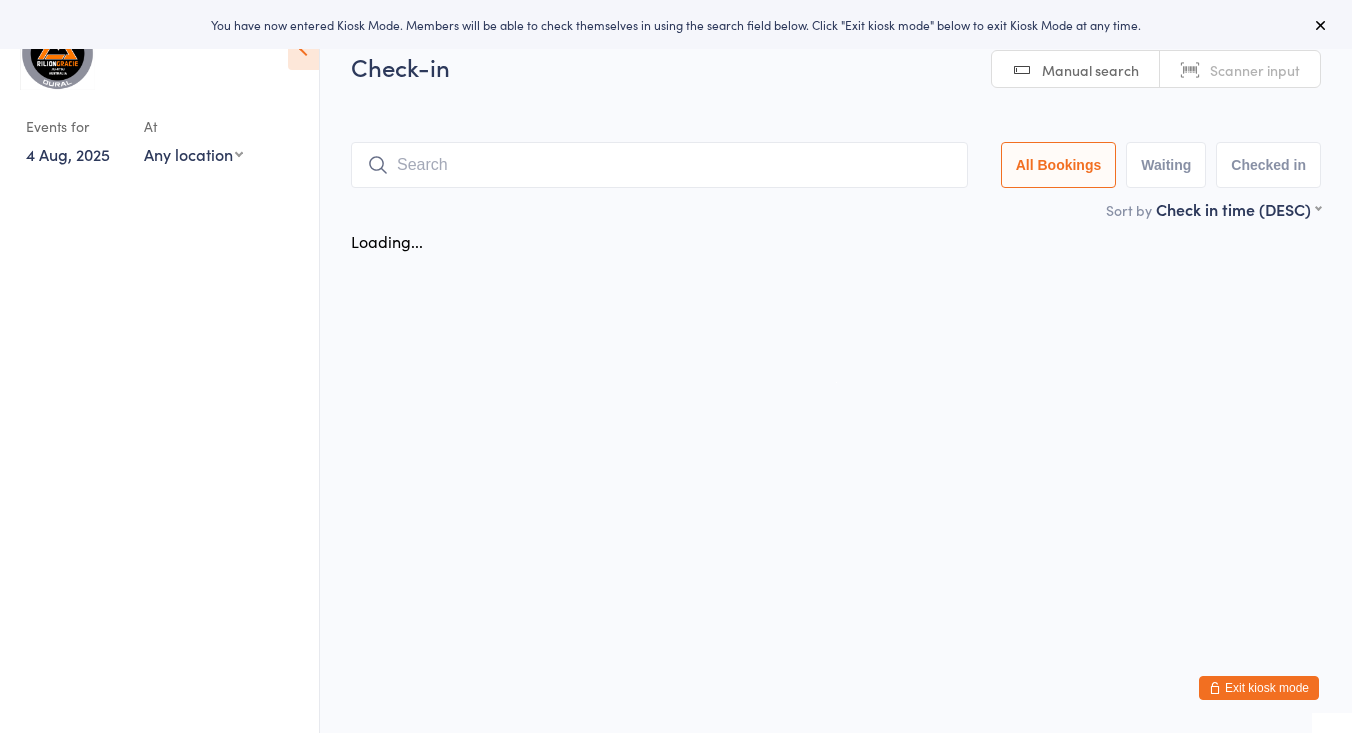 scroll, scrollTop: 0, scrollLeft: 0, axis: both 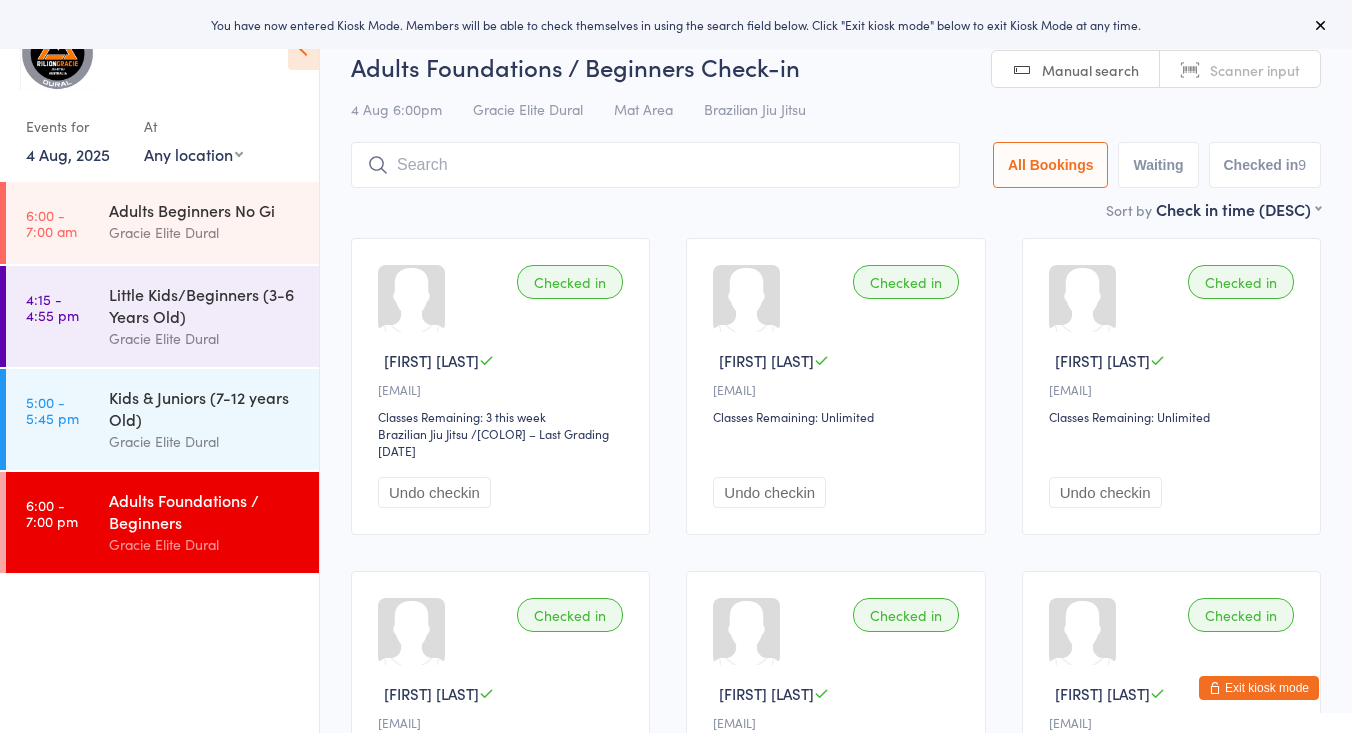 click on "4 Aug, 2025" at bounding box center [68, 154] 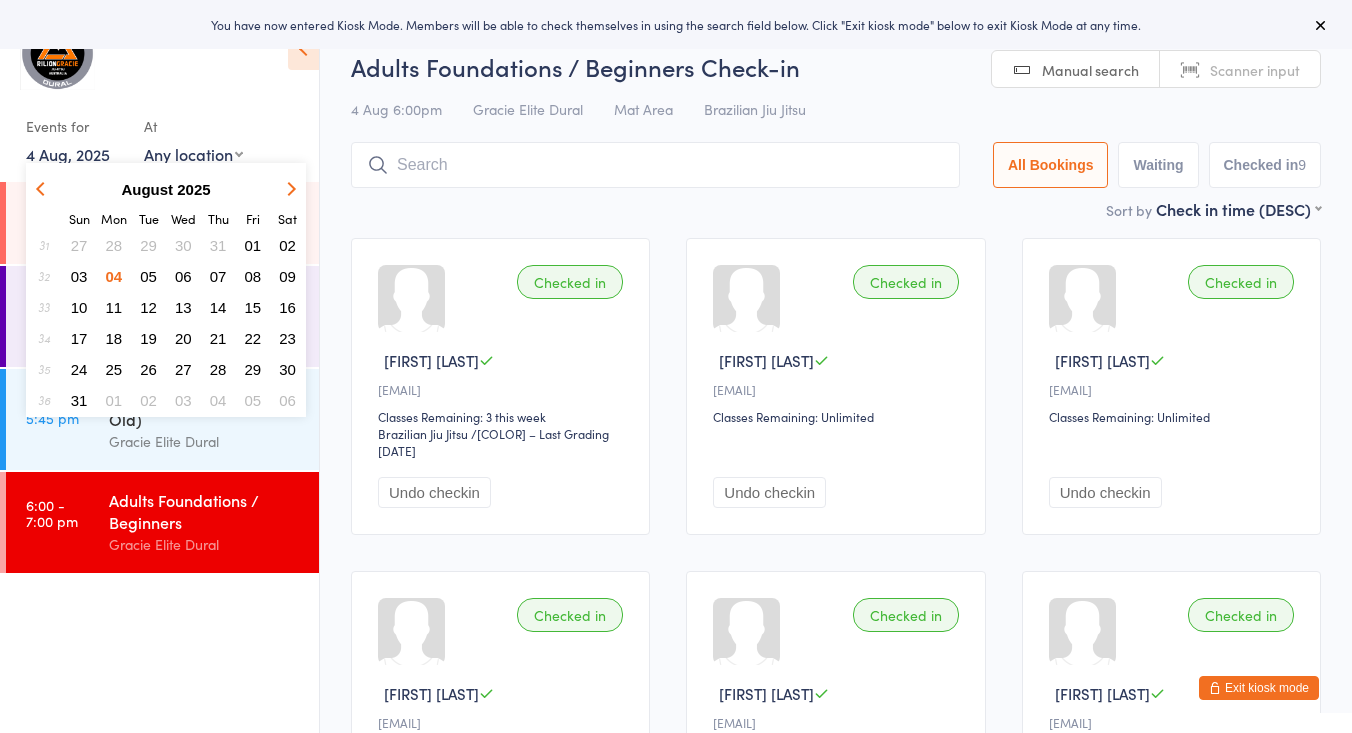 click on "06" at bounding box center (183, 276) 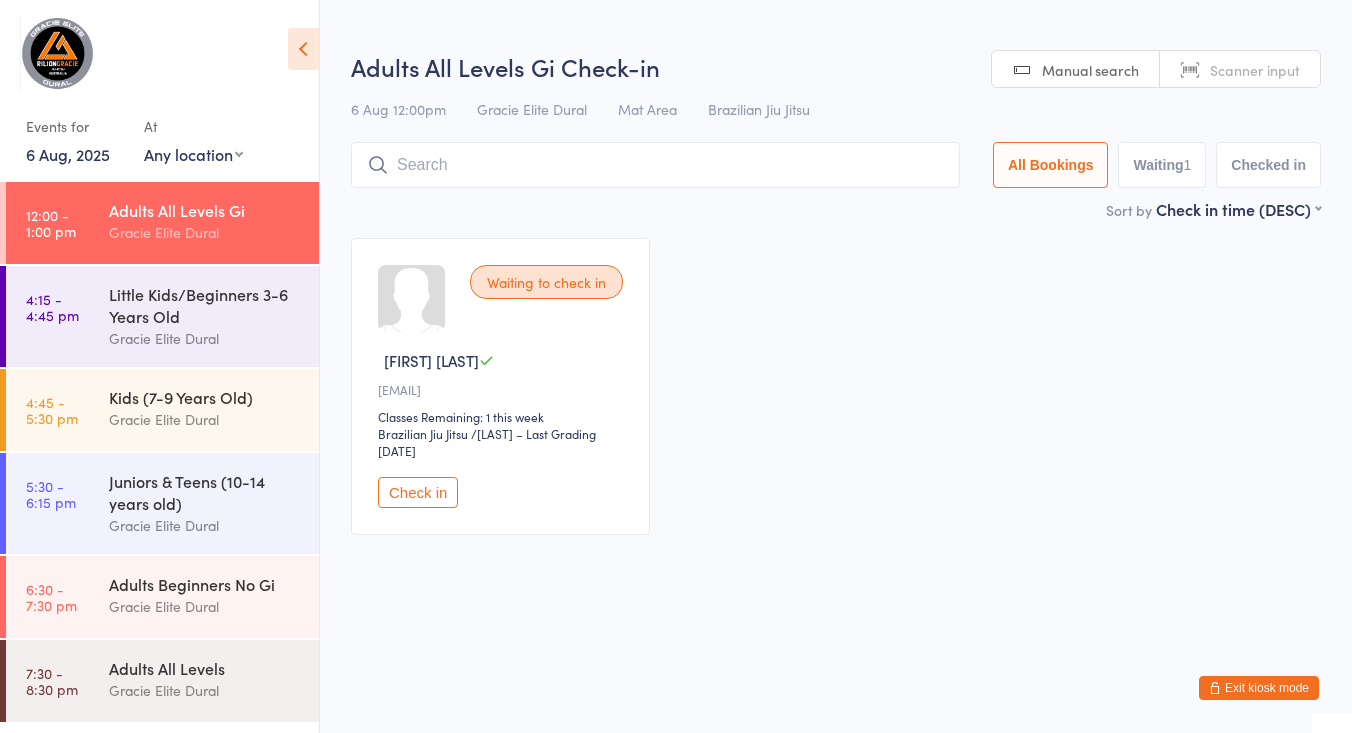 click at bounding box center [1215, 688] 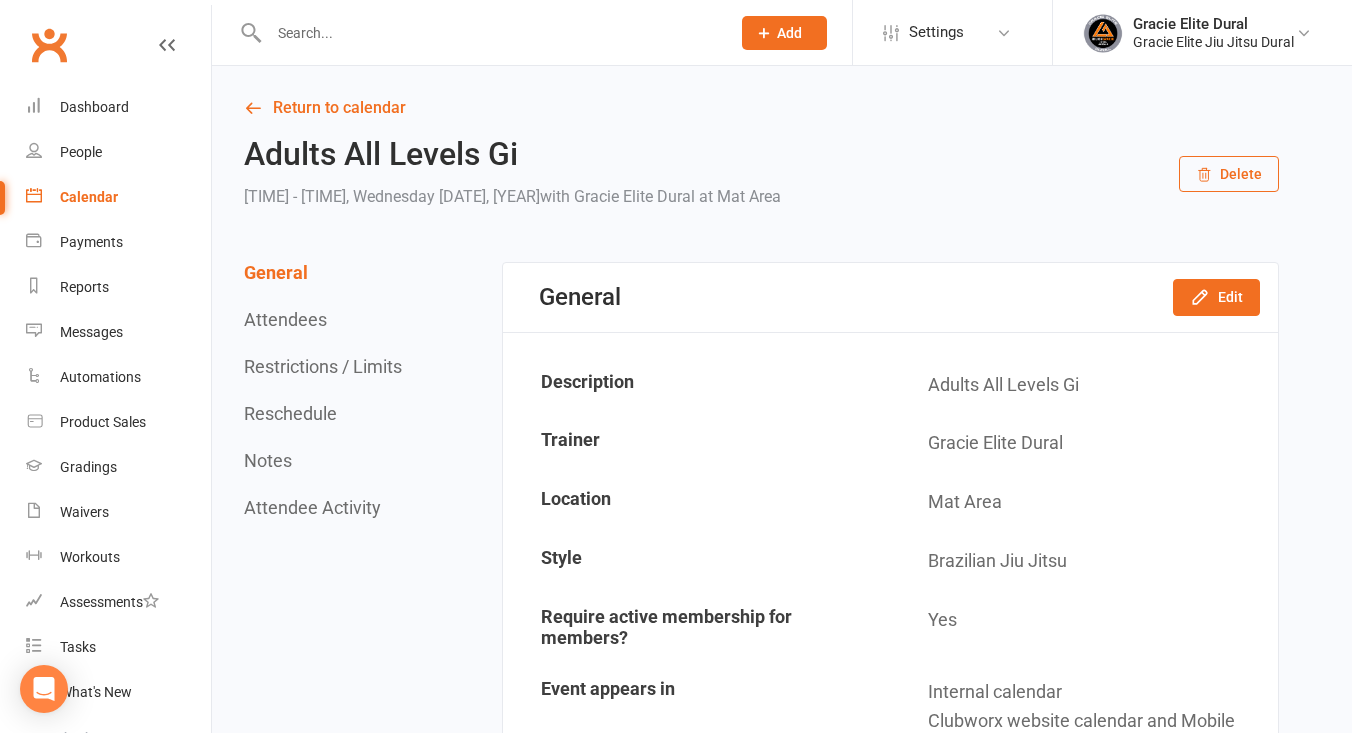 scroll, scrollTop: 0, scrollLeft: 0, axis: both 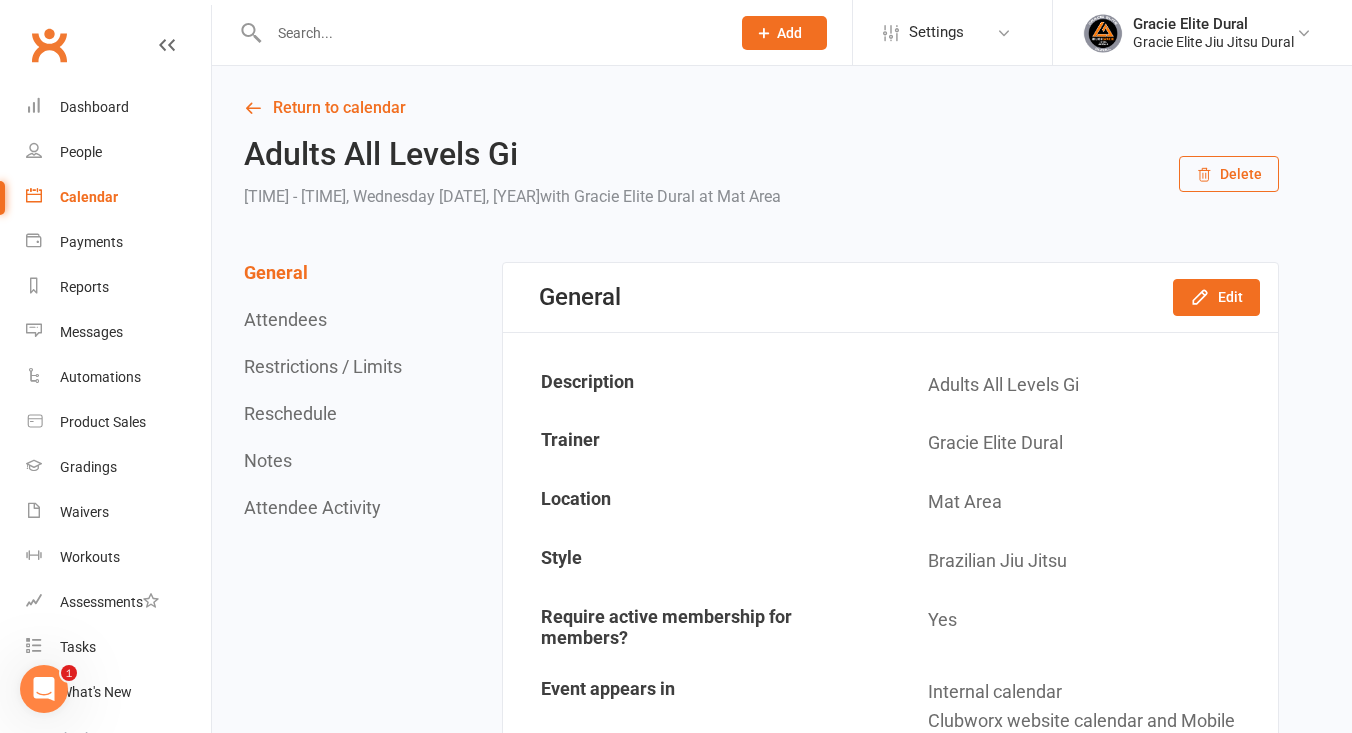 click at bounding box center [489, 33] 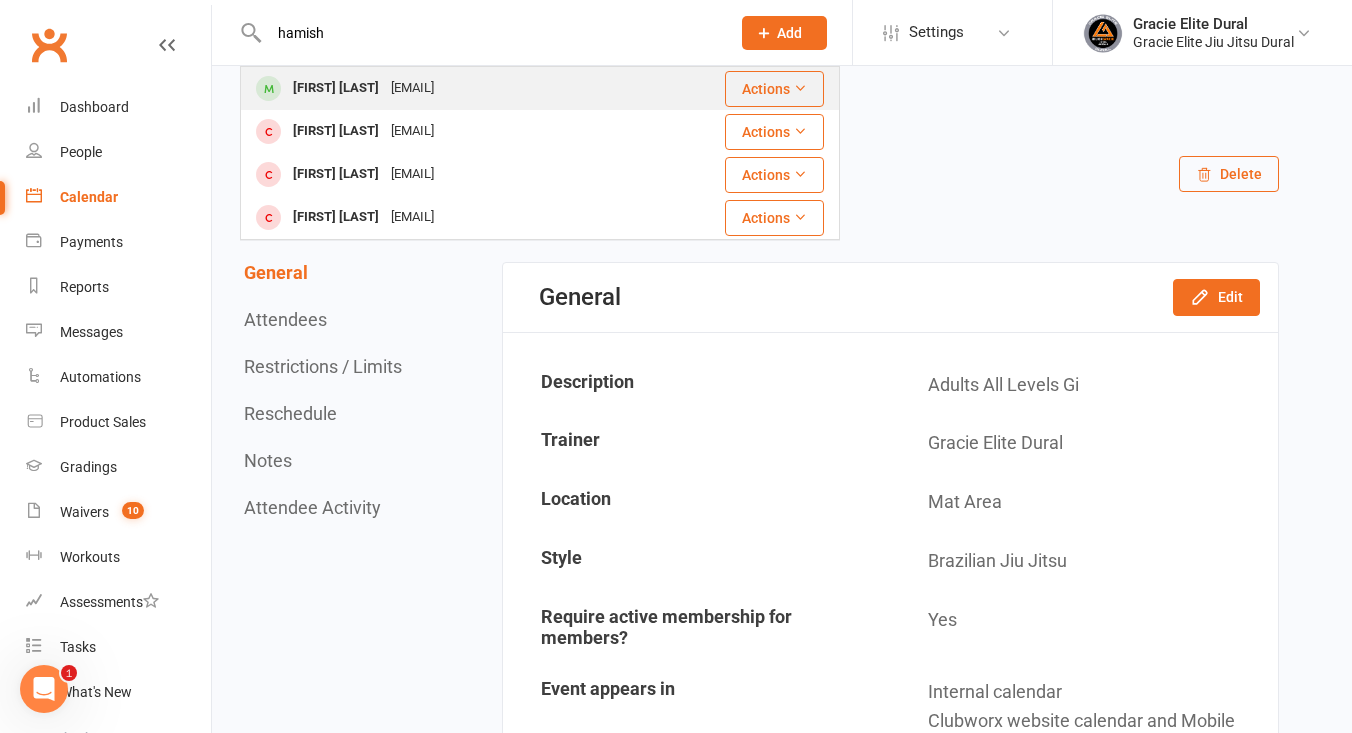 type on "hamish" 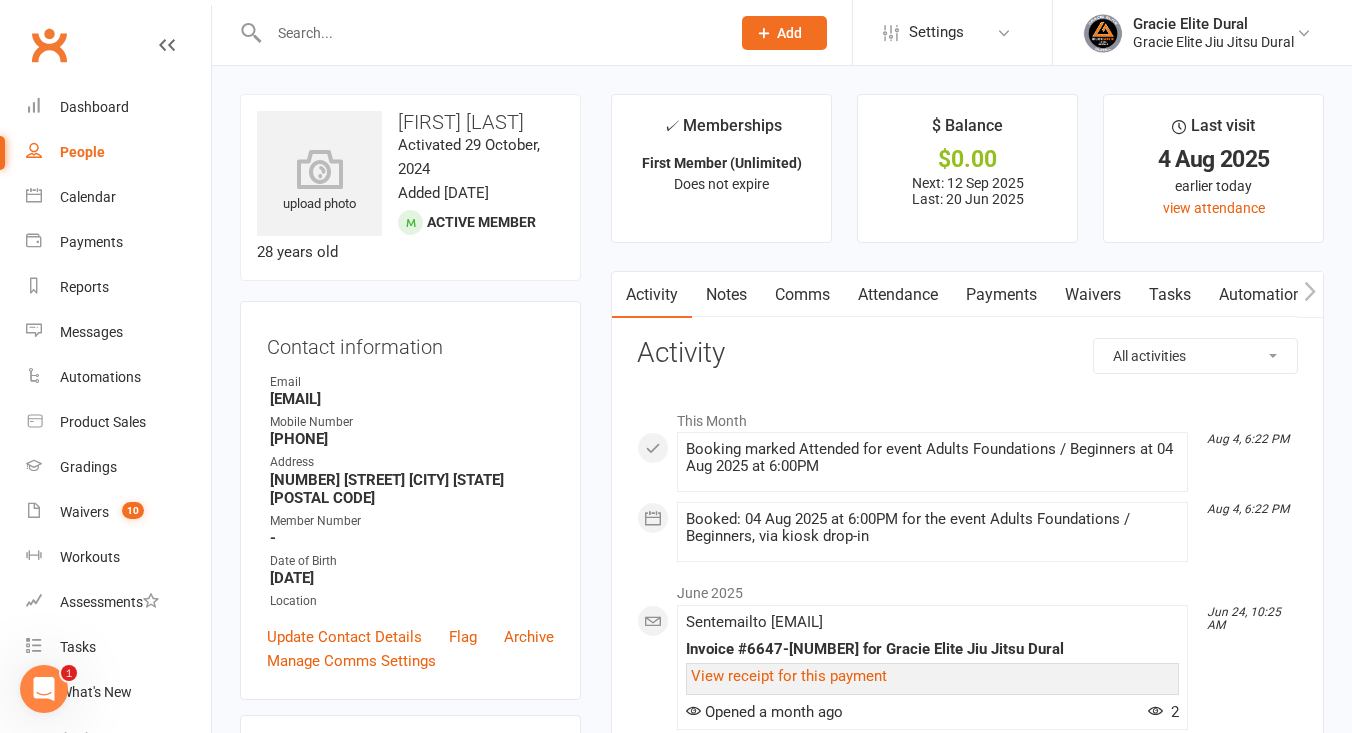 click on "Payments" at bounding box center [1001, 295] 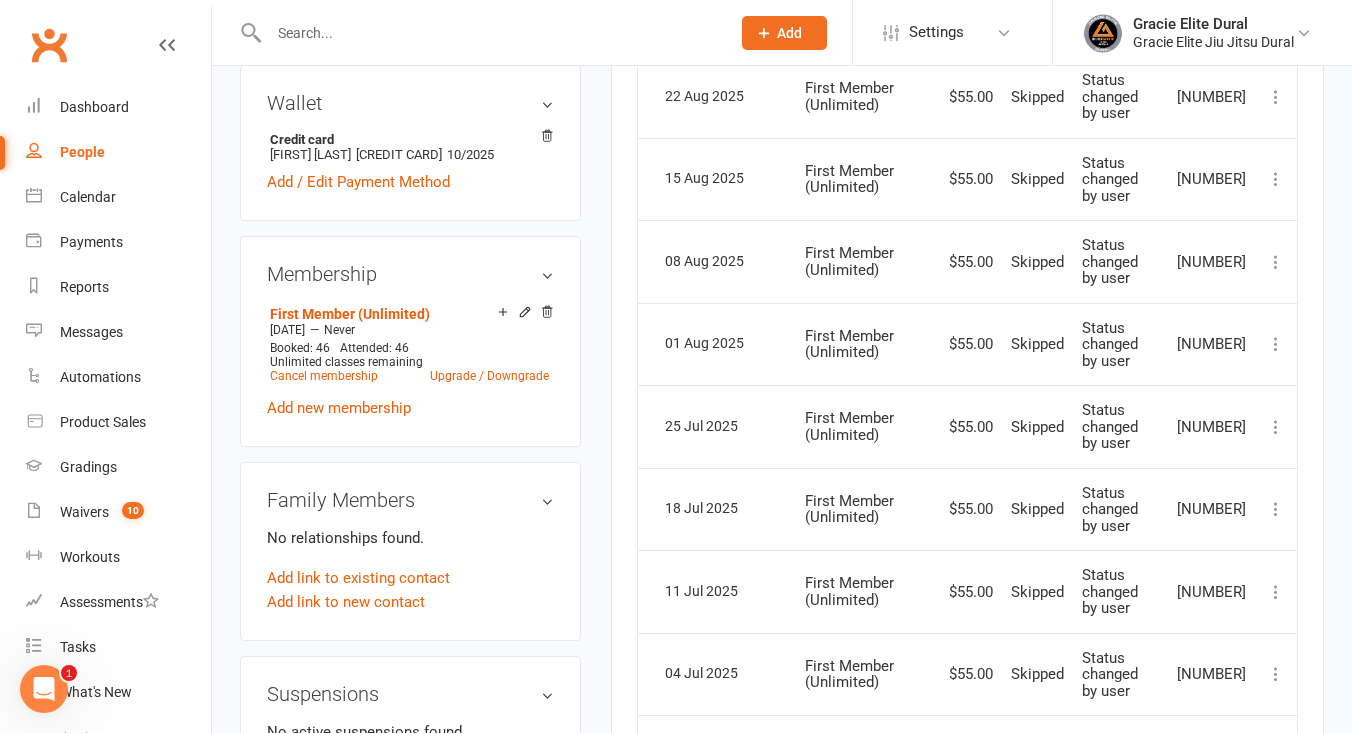 scroll, scrollTop: 668, scrollLeft: 0, axis: vertical 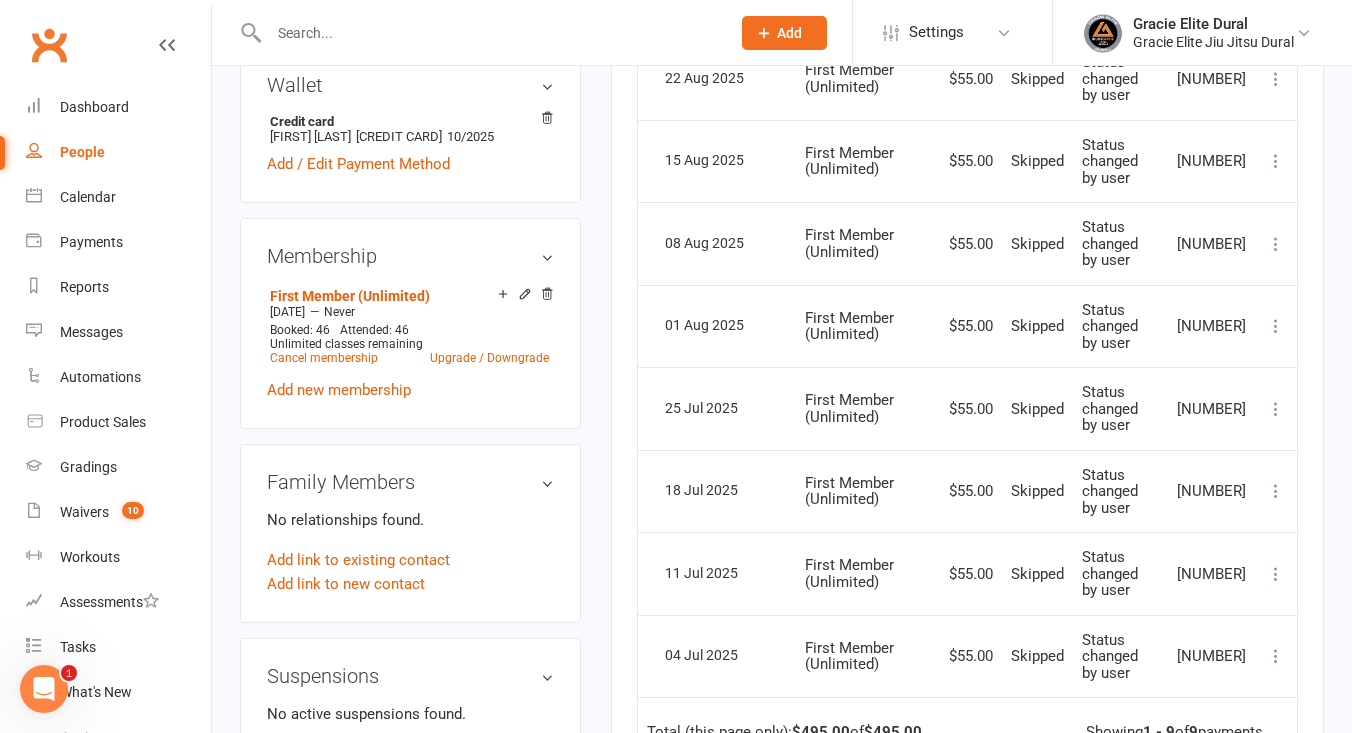 click at bounding box center [1276, 244] 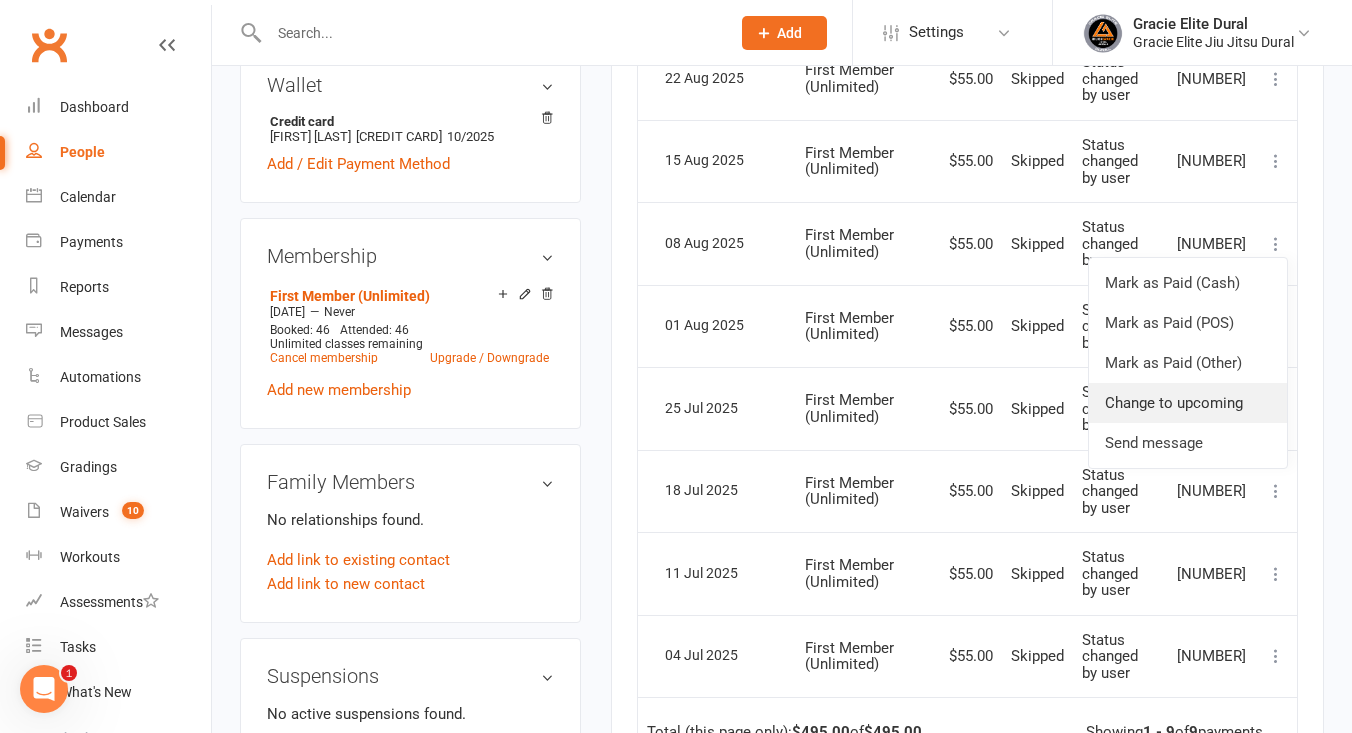 click on "Change to upcoming" at bounding box center (1188, 403) 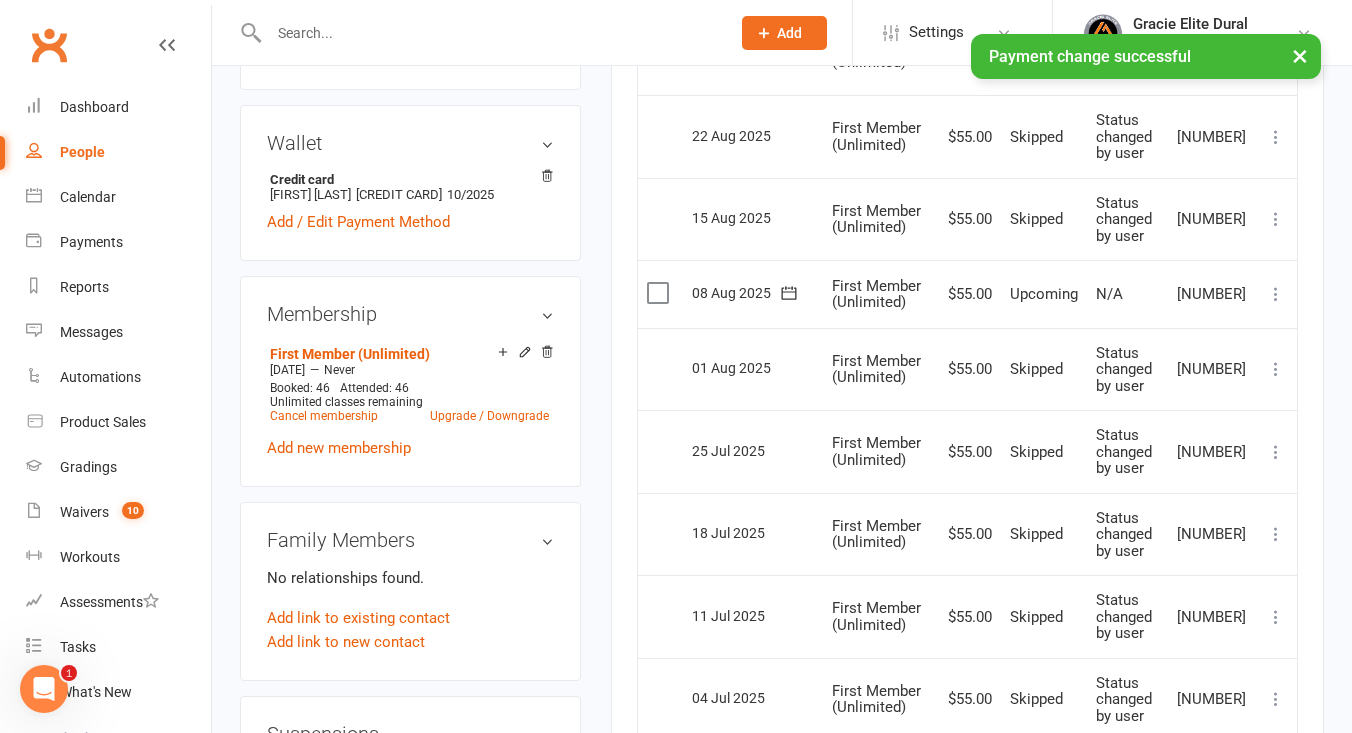 scroll, scrollTop: 607, scrollLeft: 0, axis: vertical 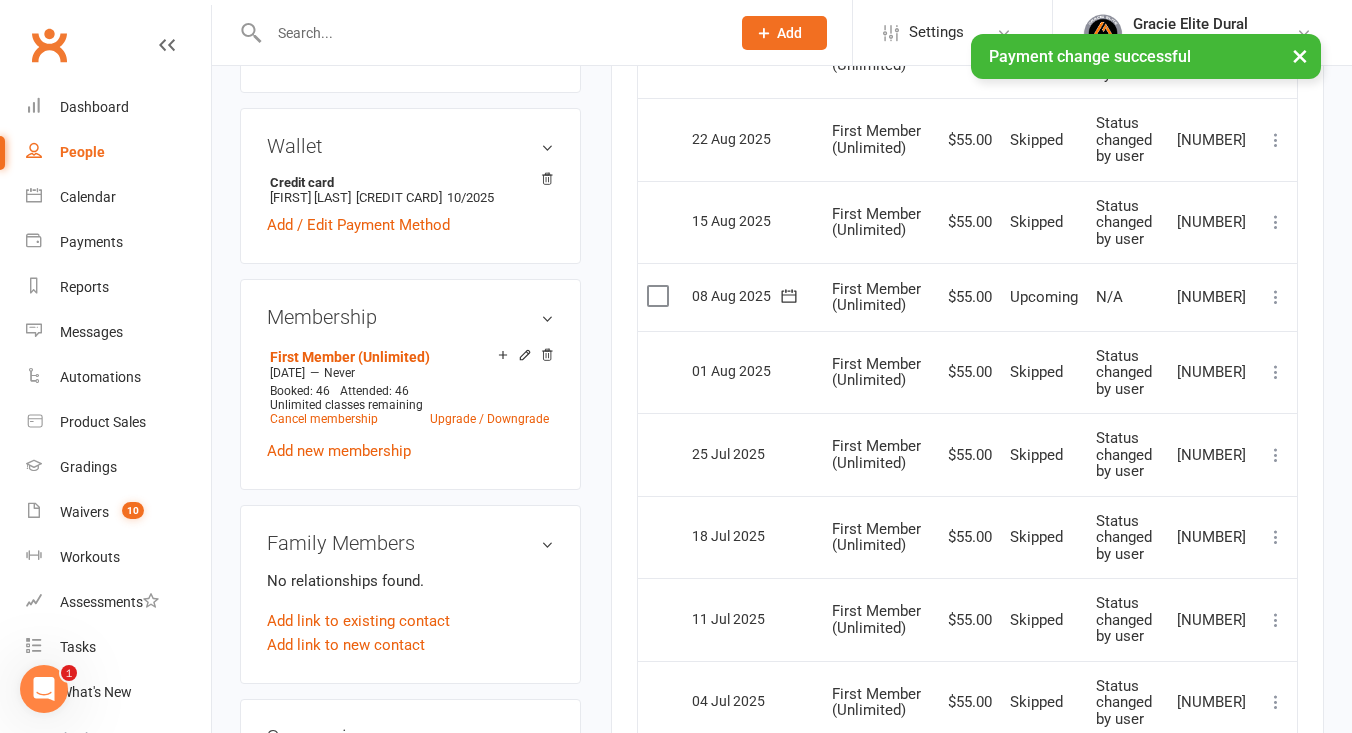 click at bounding box center [1276, 222] 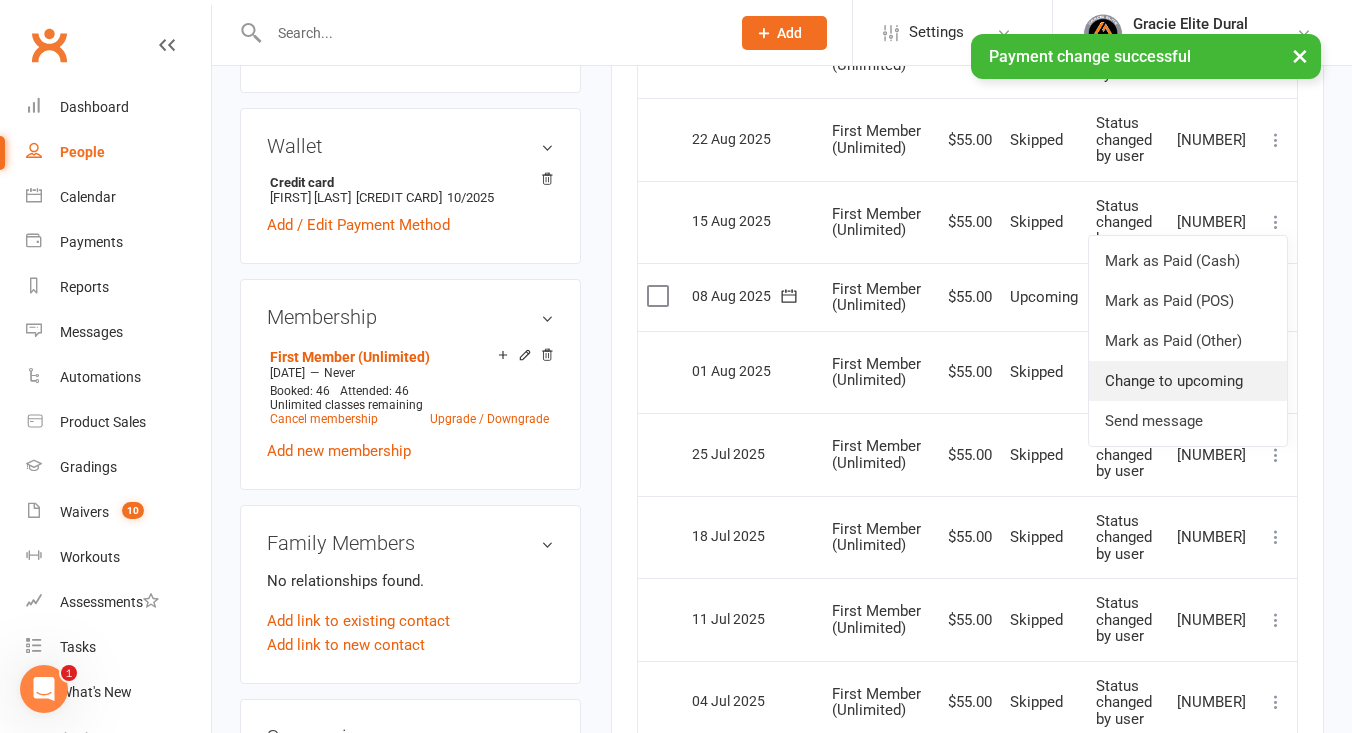 click on "Change to upcoming" at bounding box center [1188, 381] 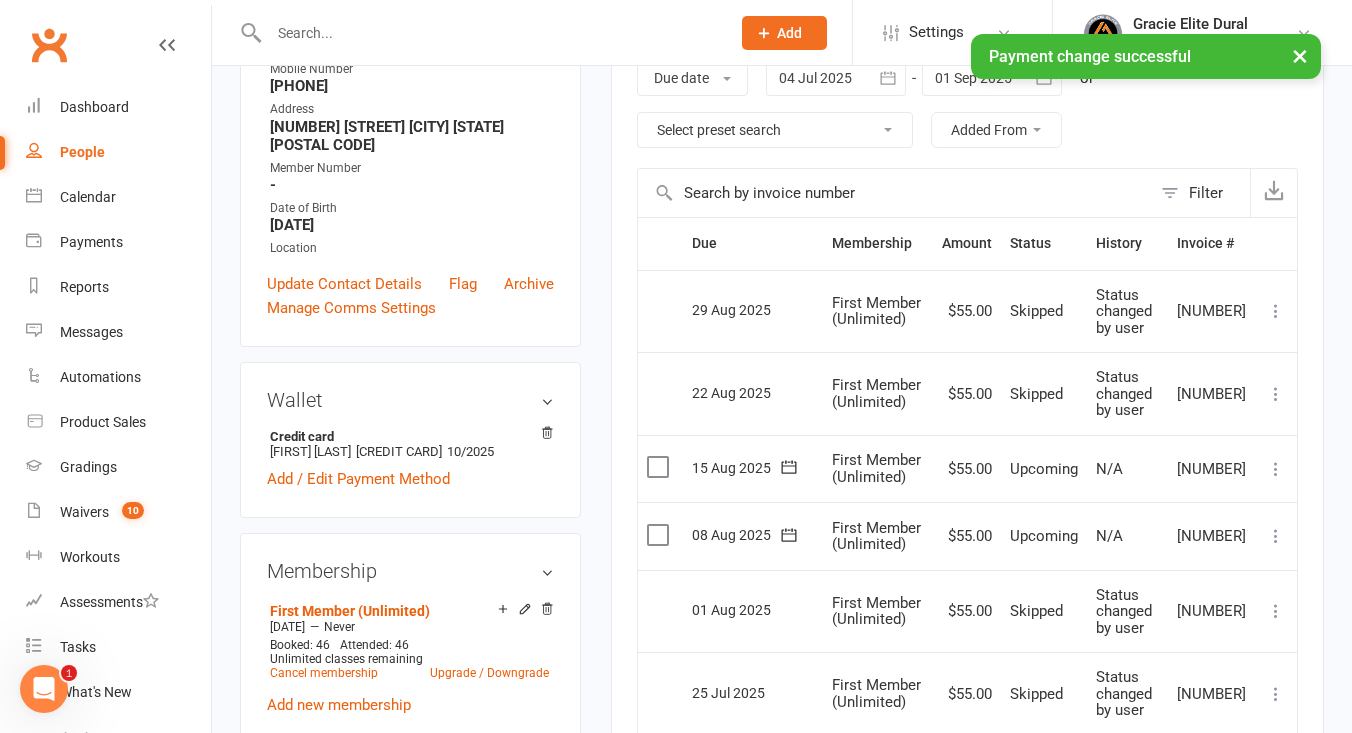 scroll, scrollTop: 334, scrollLeft: 0, axis: vertical 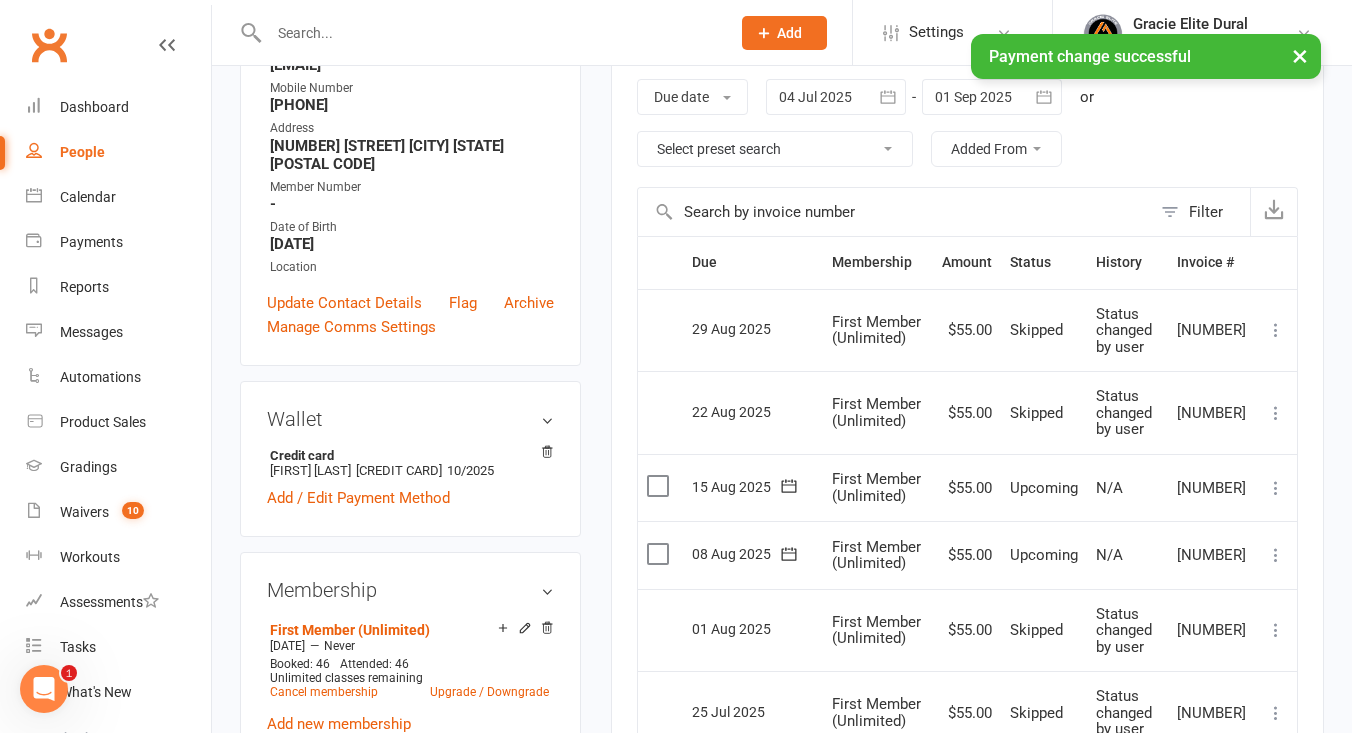 click at bounding box center [1276, 413] 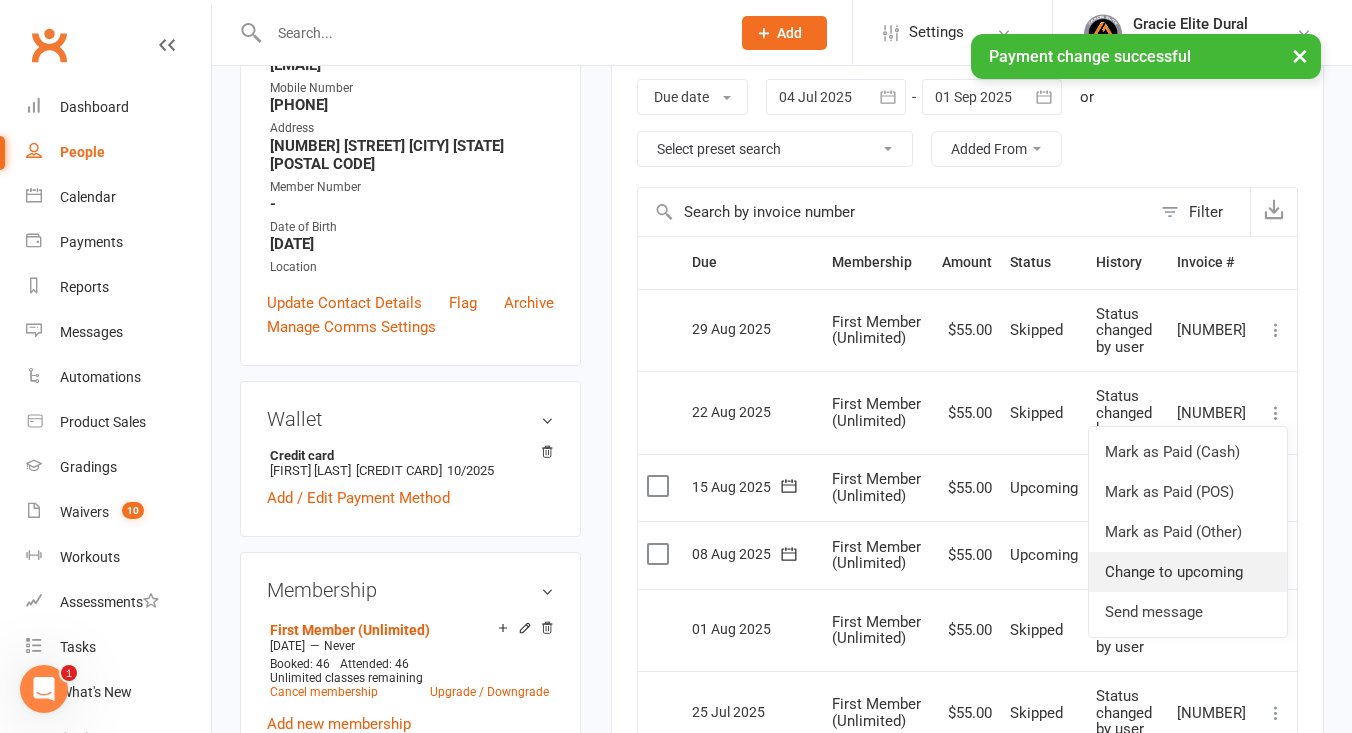 click on "Change to upcoming" at bounding box center [1188, 572] 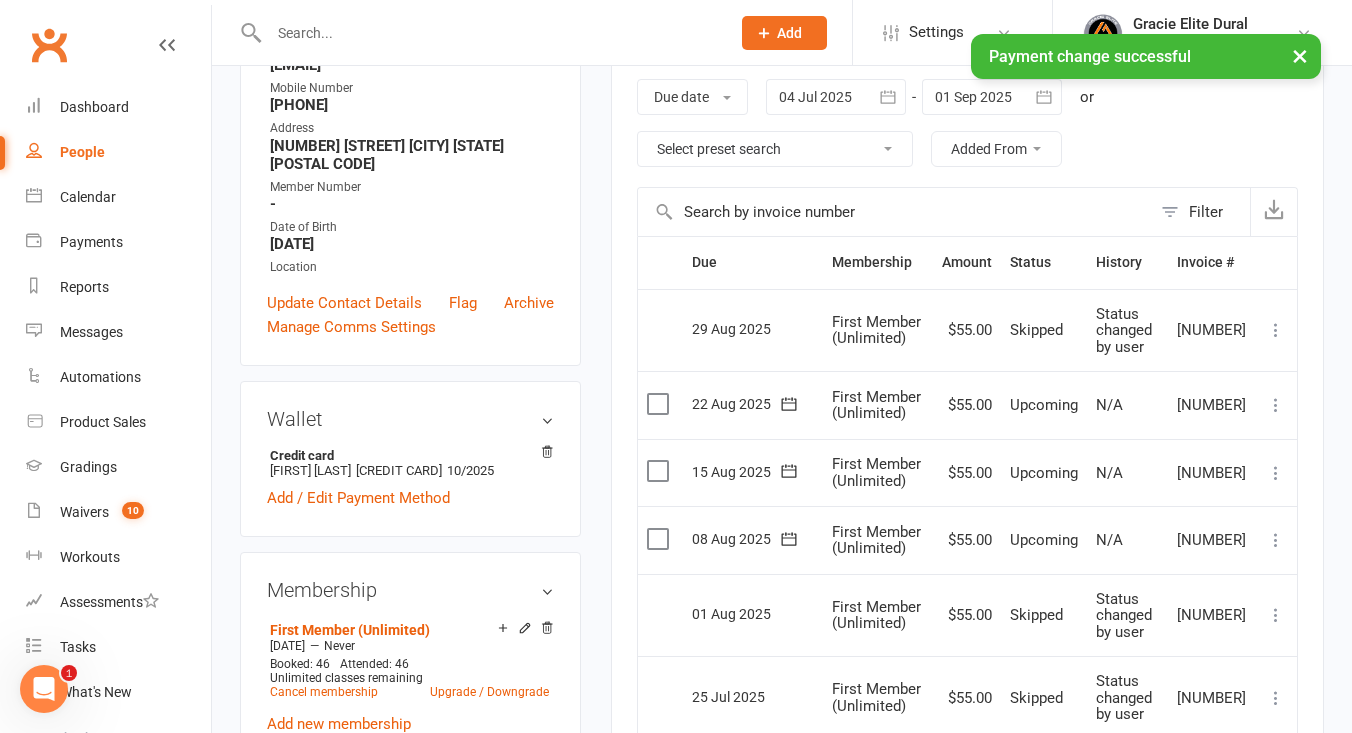 click at bounding box center [1276, 330] 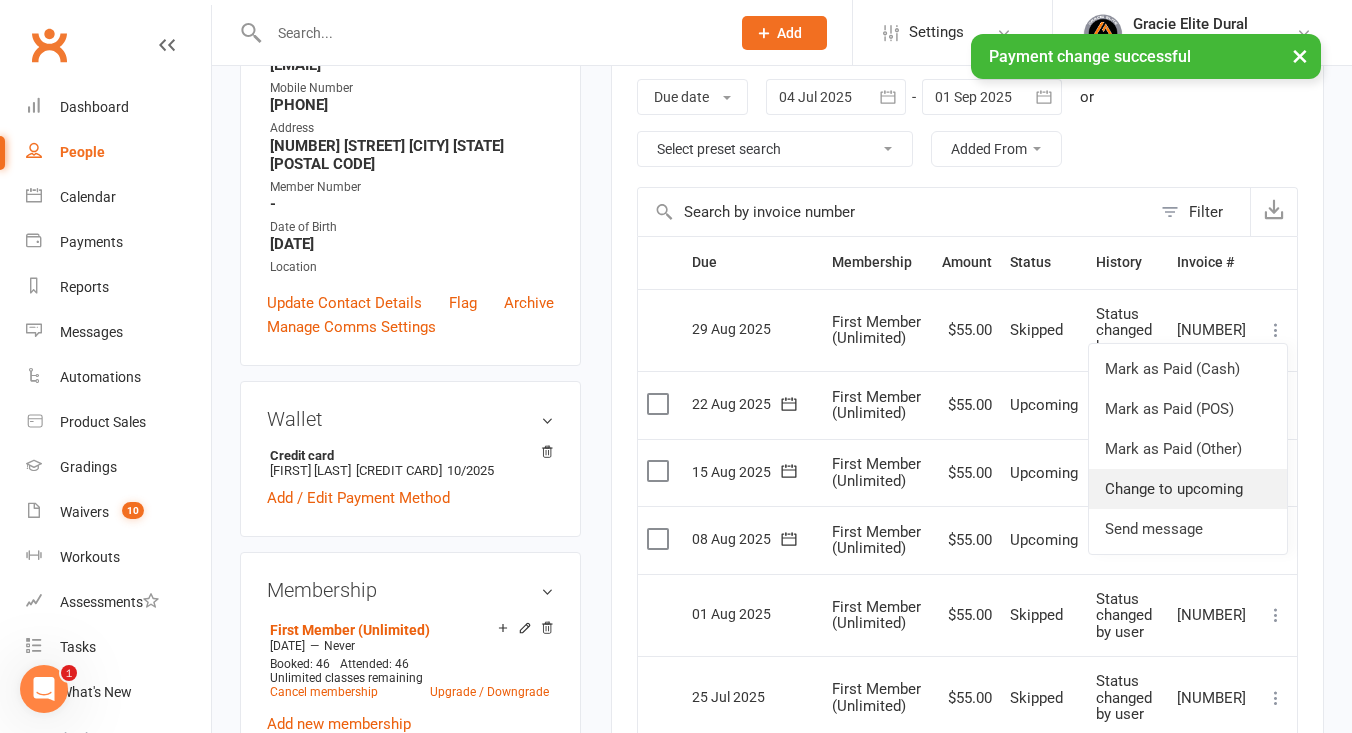 click on "Change to upcoming" at bounding box center (1188, 489) 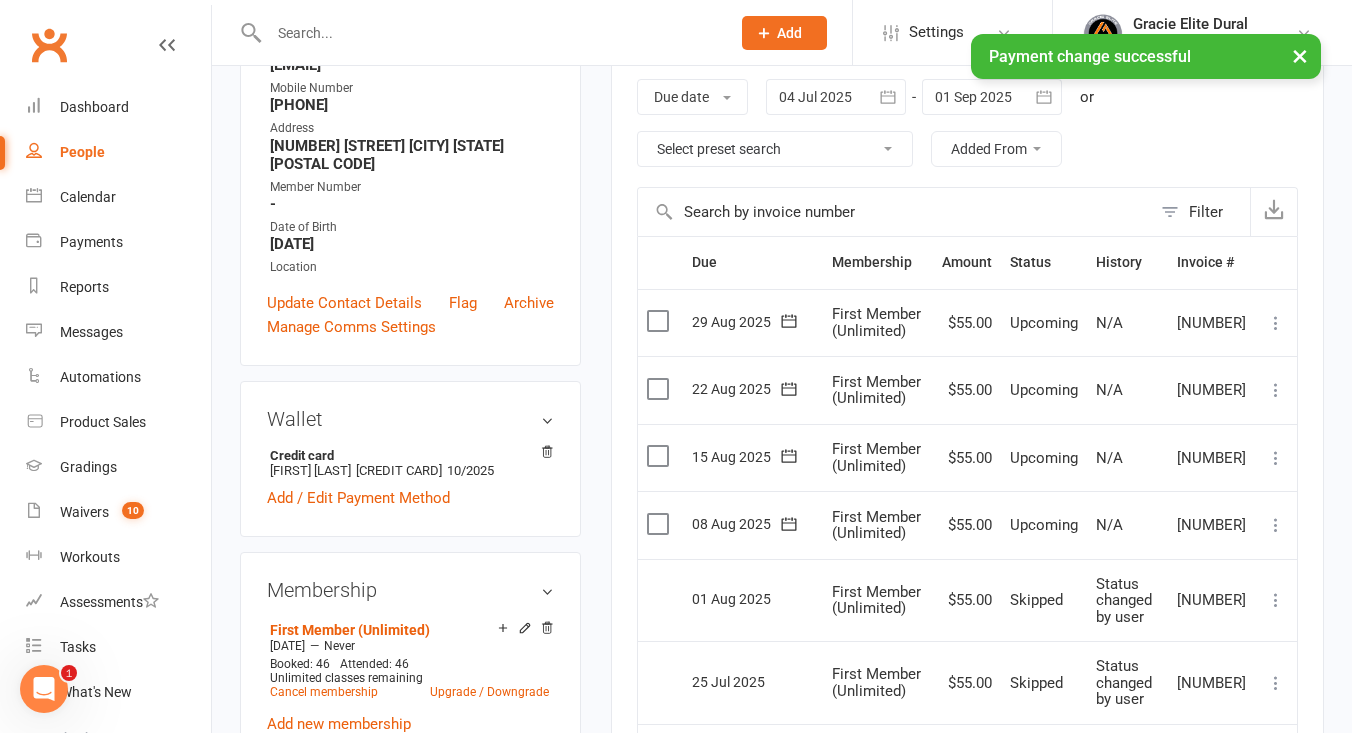 click 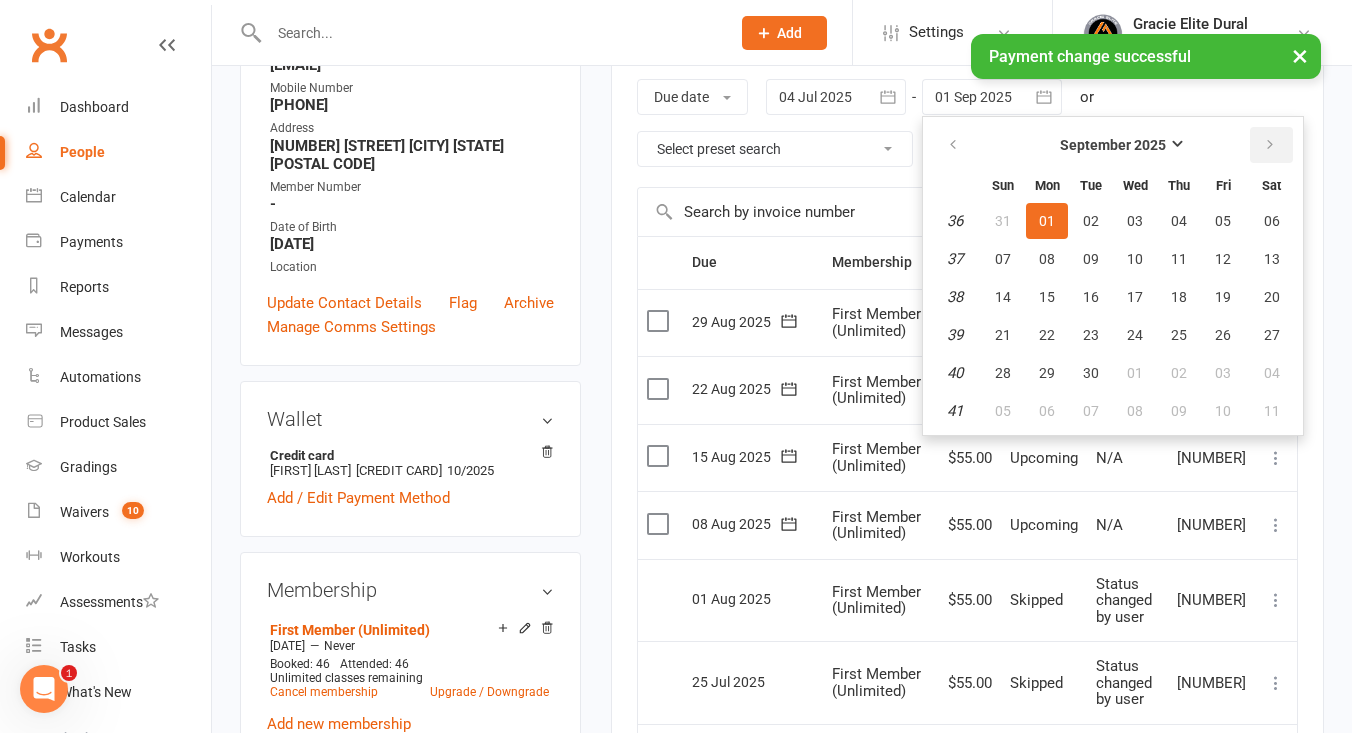 click at bounding box center (1271, 145) 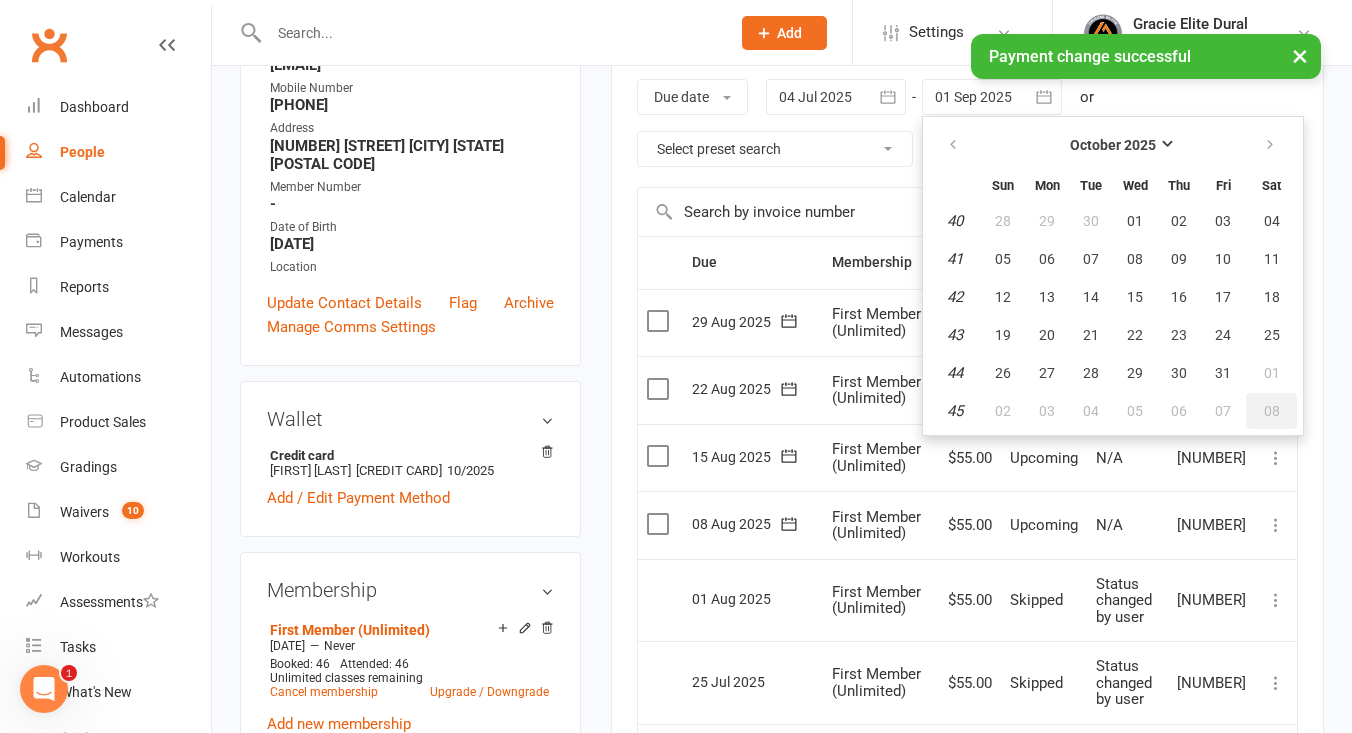 click on "08" at bounding box center (1272, 411) 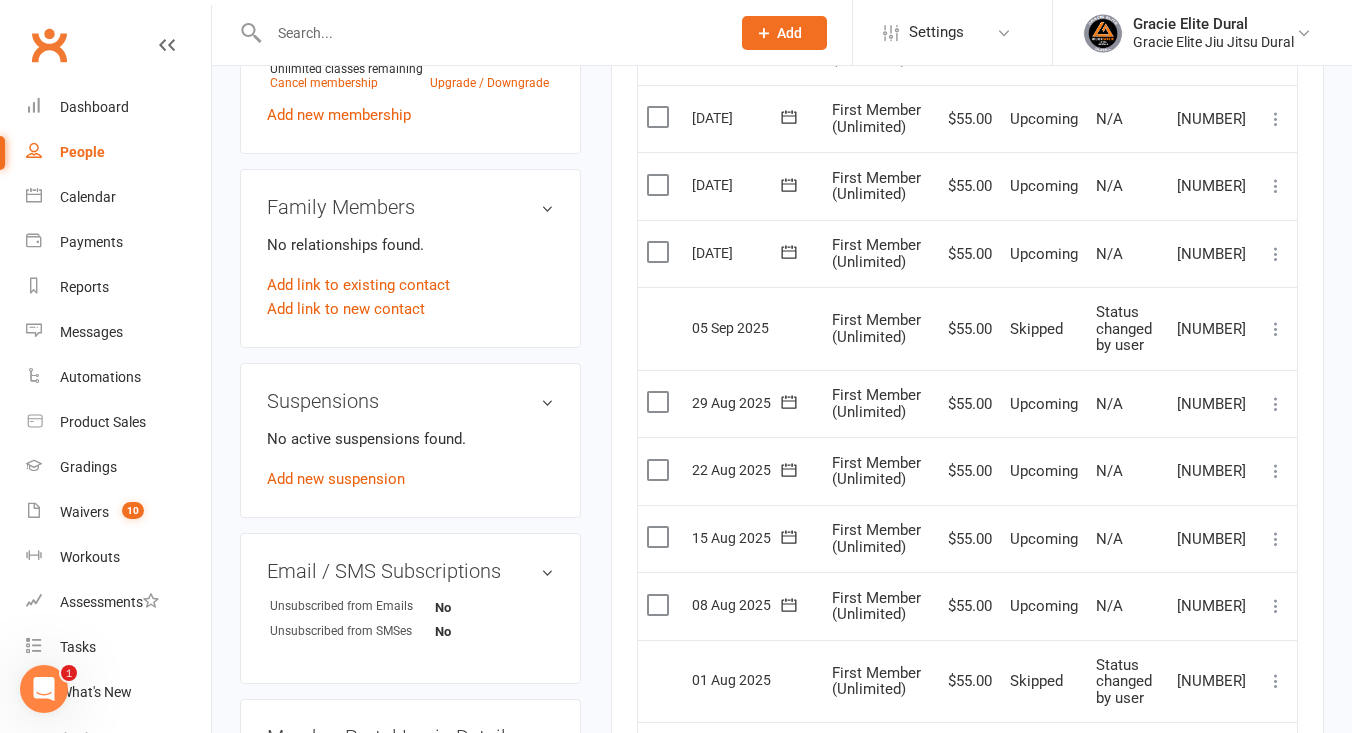 scroll, scrollTop: 952, scrollLeft: 0, axis: vertical 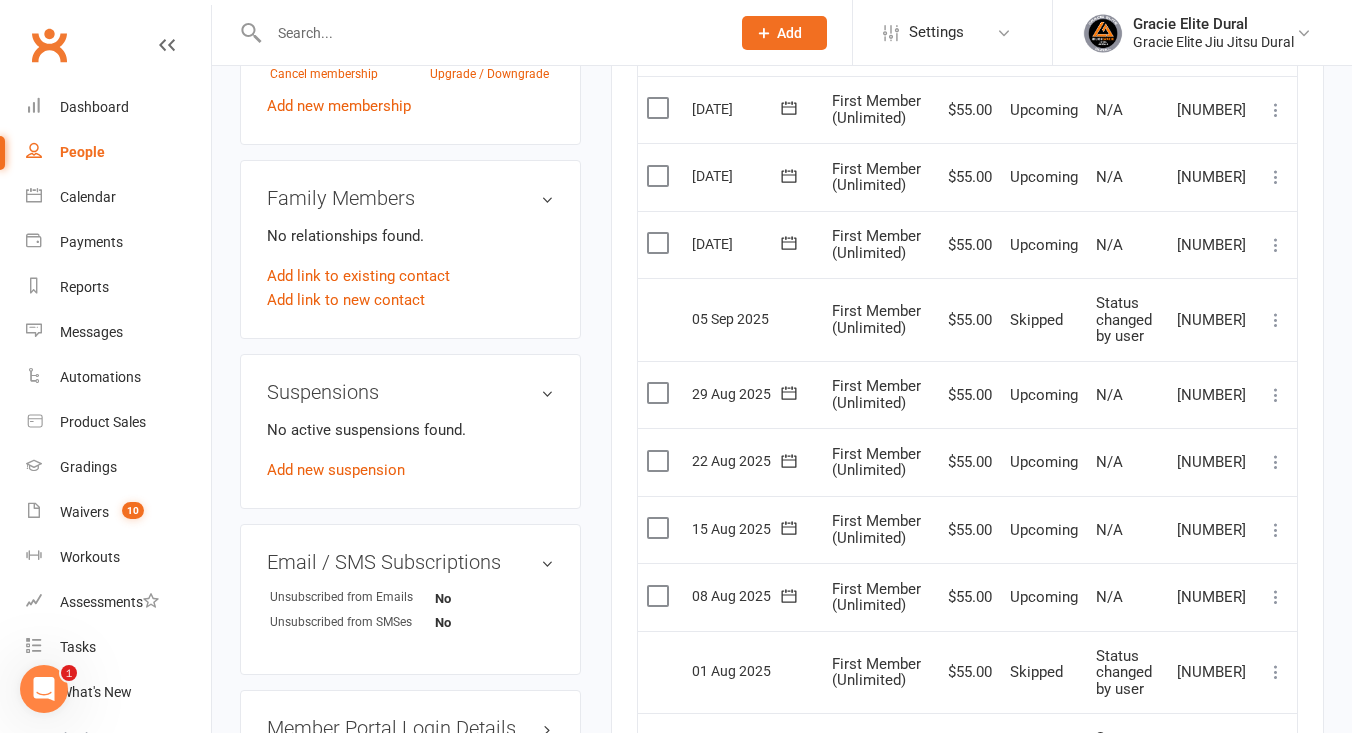 click at bounding box center (1276, 320) 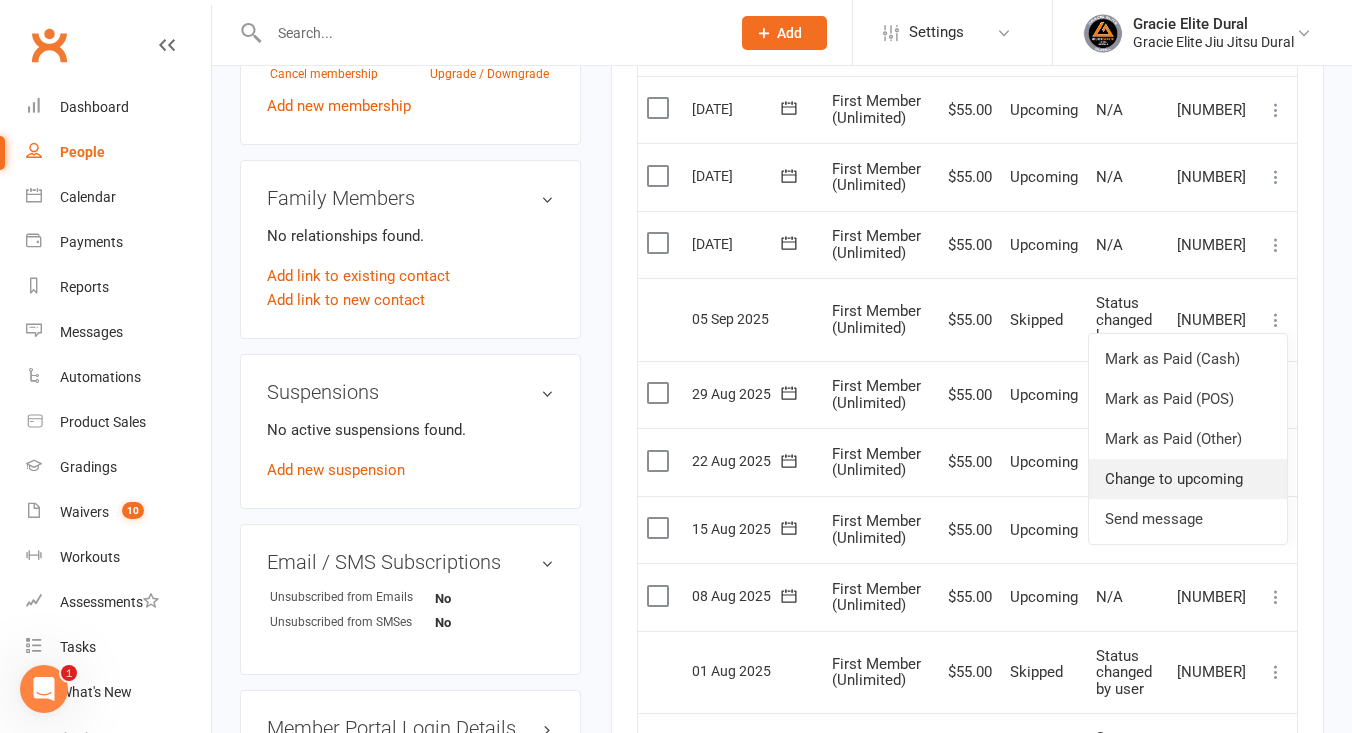 click on "Change to upcoming" at bounding box center [1188, 479] 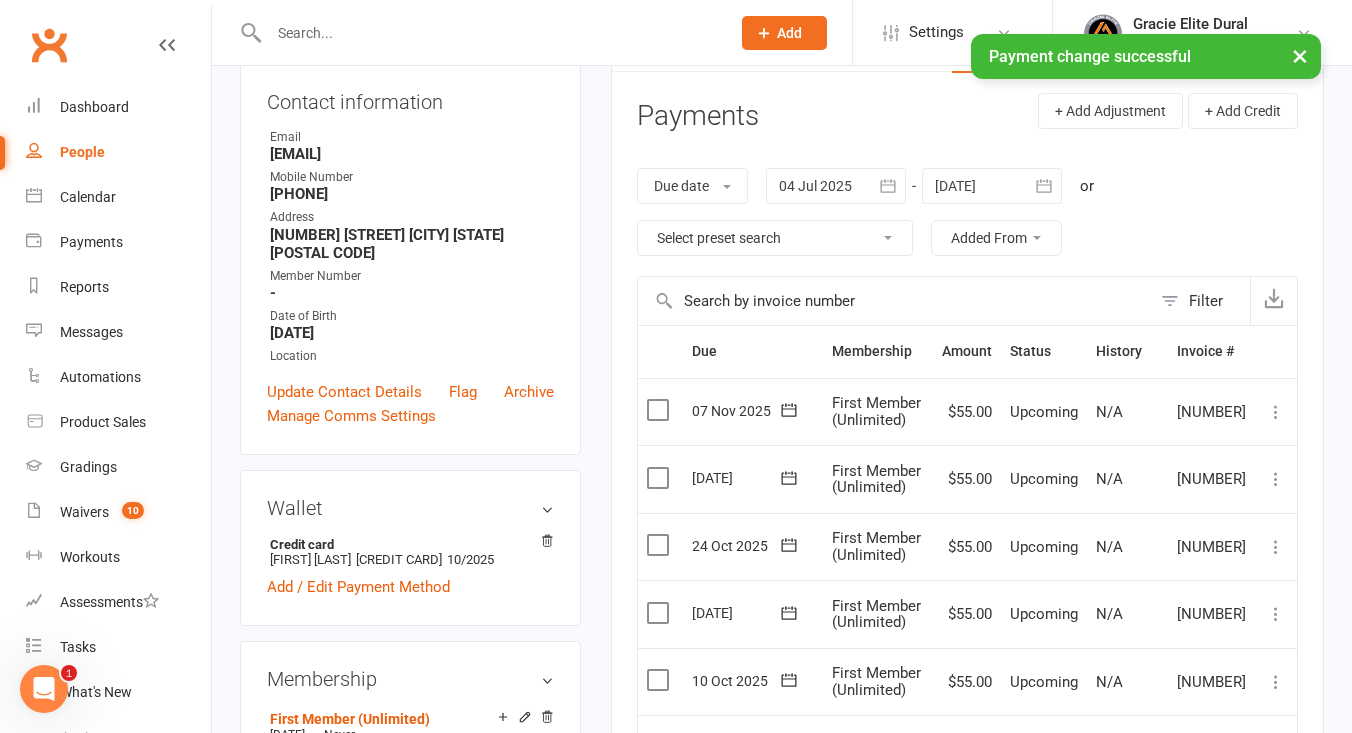 scroll, scrollTop: 232, scrollLeft: 0, axis: vertical 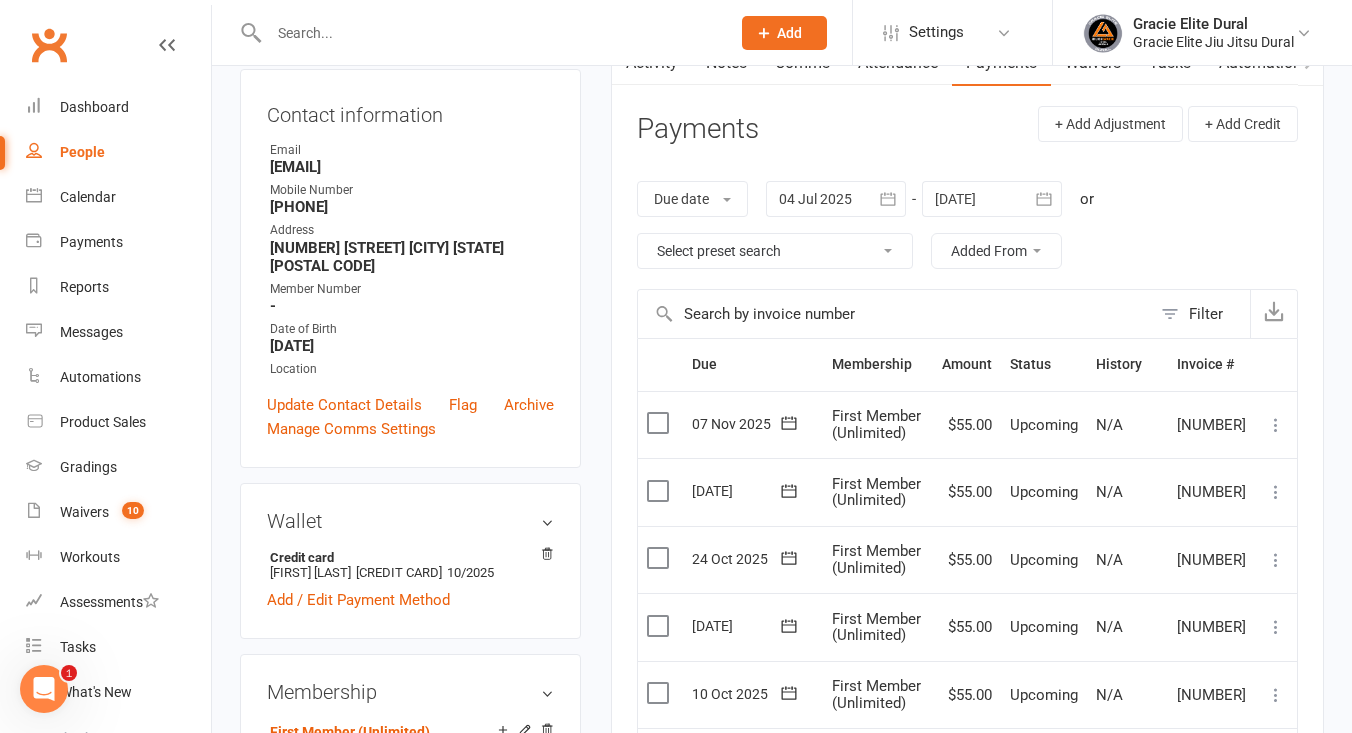 click 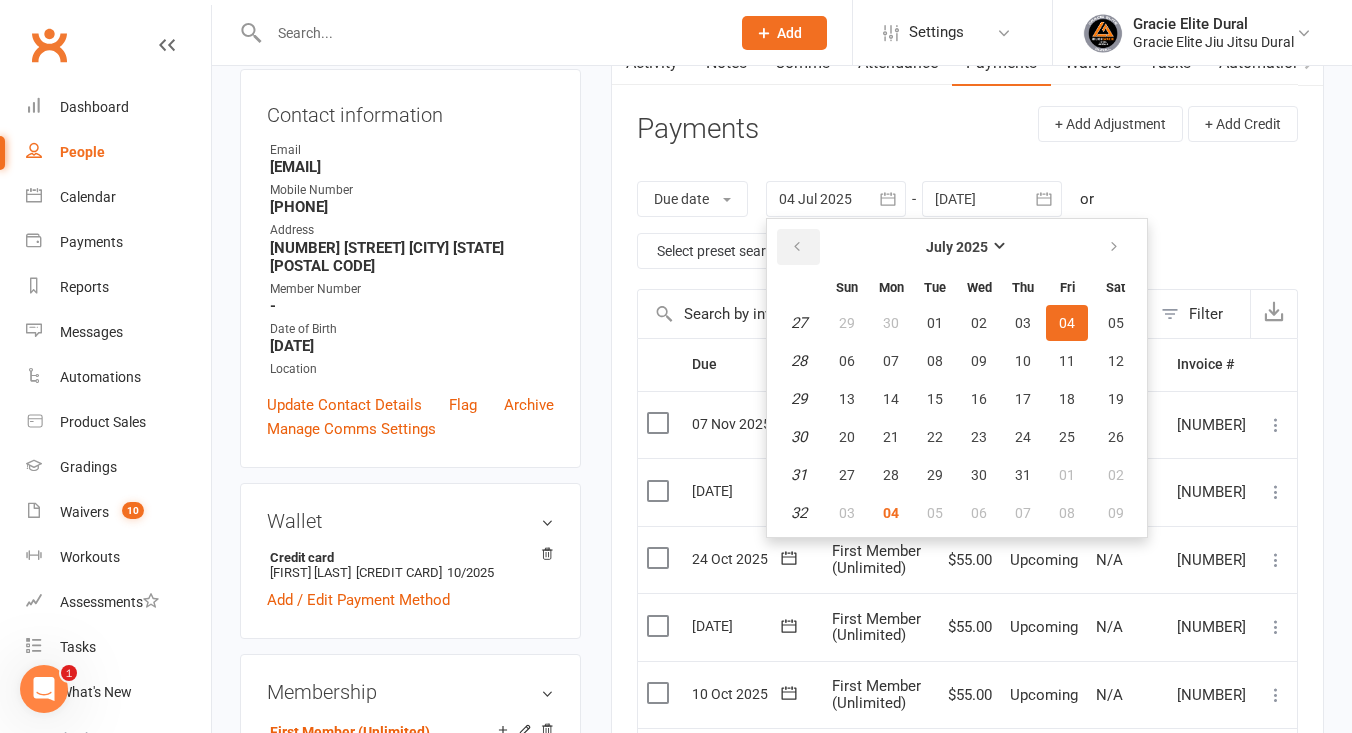 click at bounding box center [797, 247] 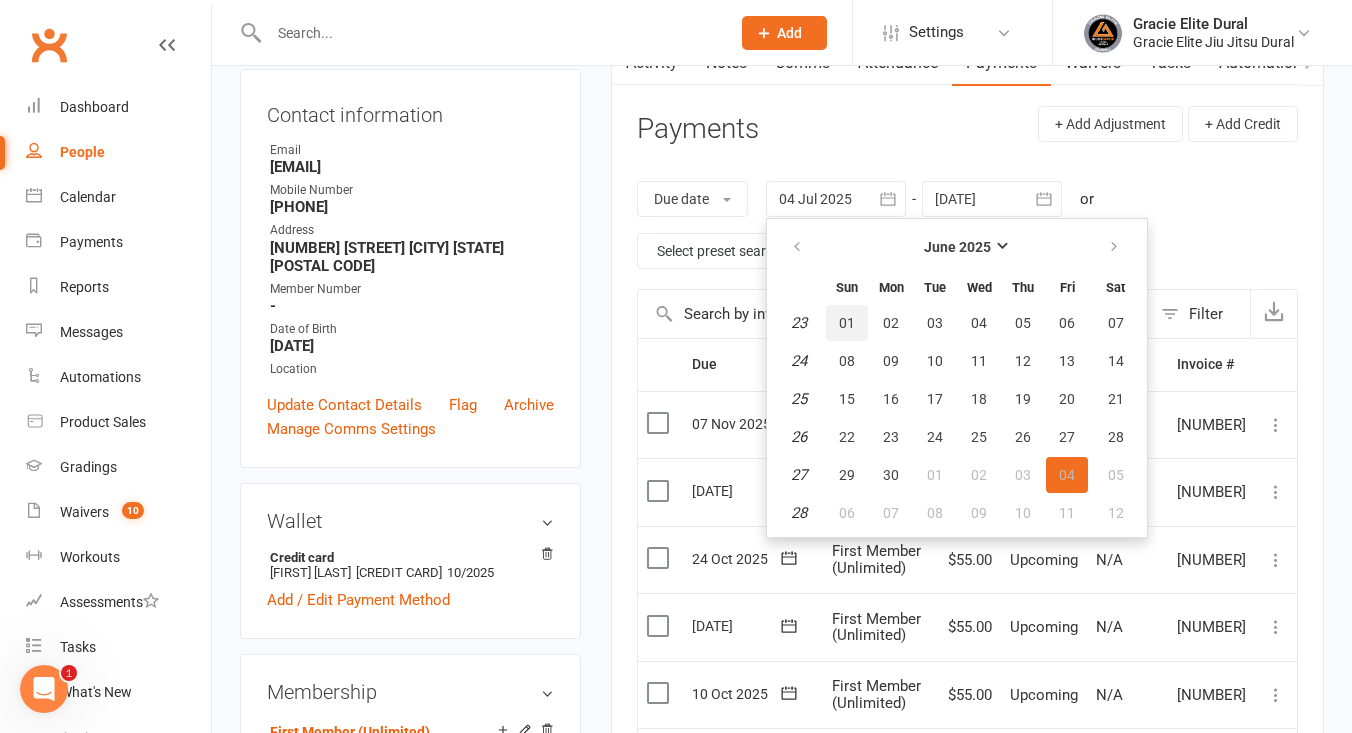click on "01" at bounding box center (847, 323) 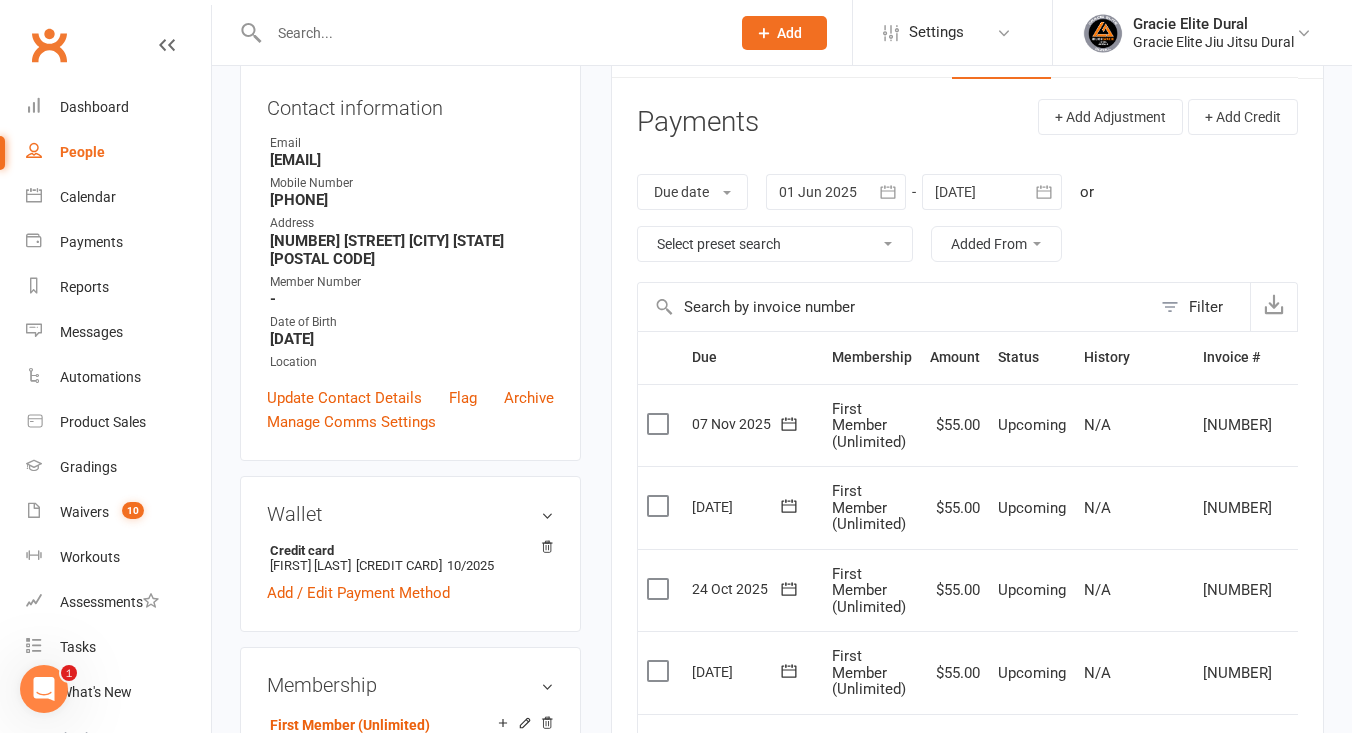 scroll, scrollTop: 0, scrollLeft: 0, axis: both 